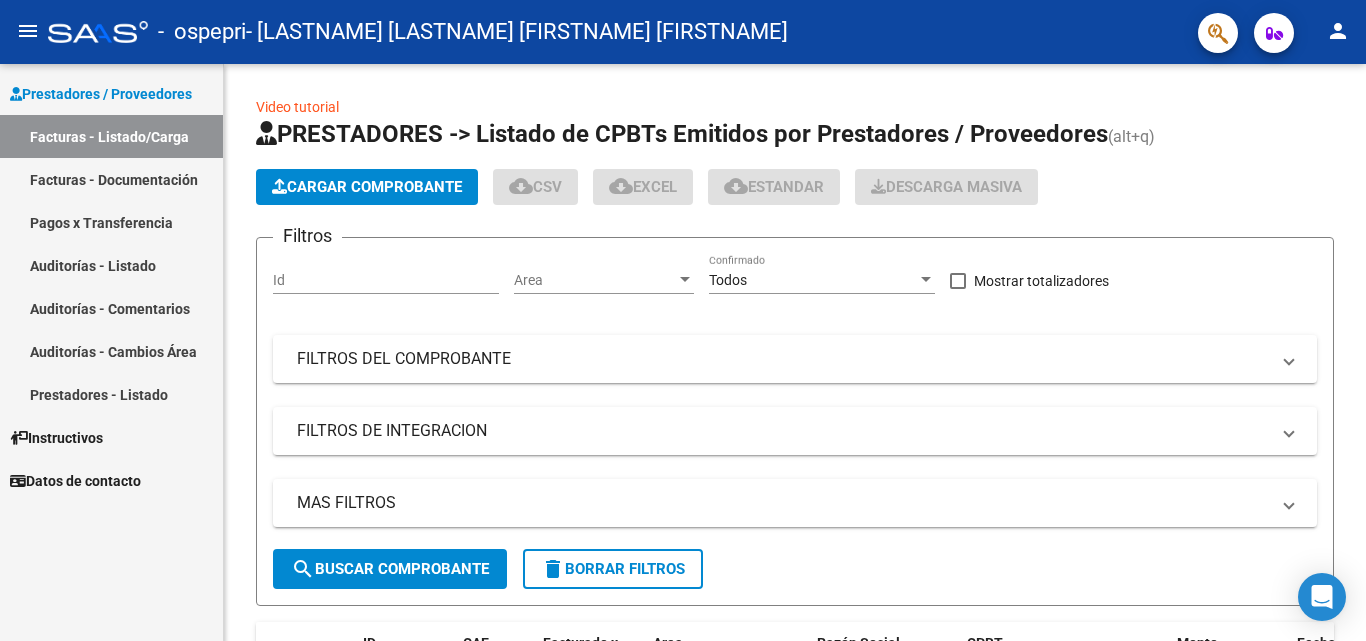 scroll, scrollTop: 0, scrollLeft: 0, axis: both 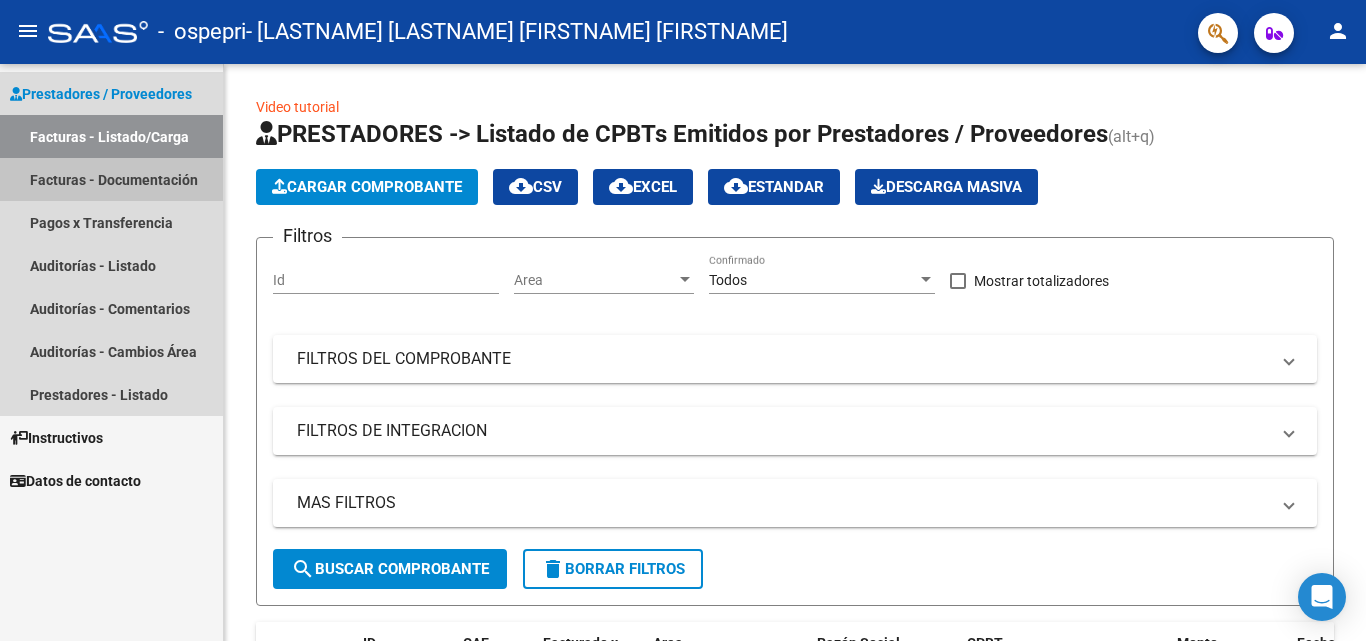 click on "Facturas - Documentación" at bounding box center (111, 179) 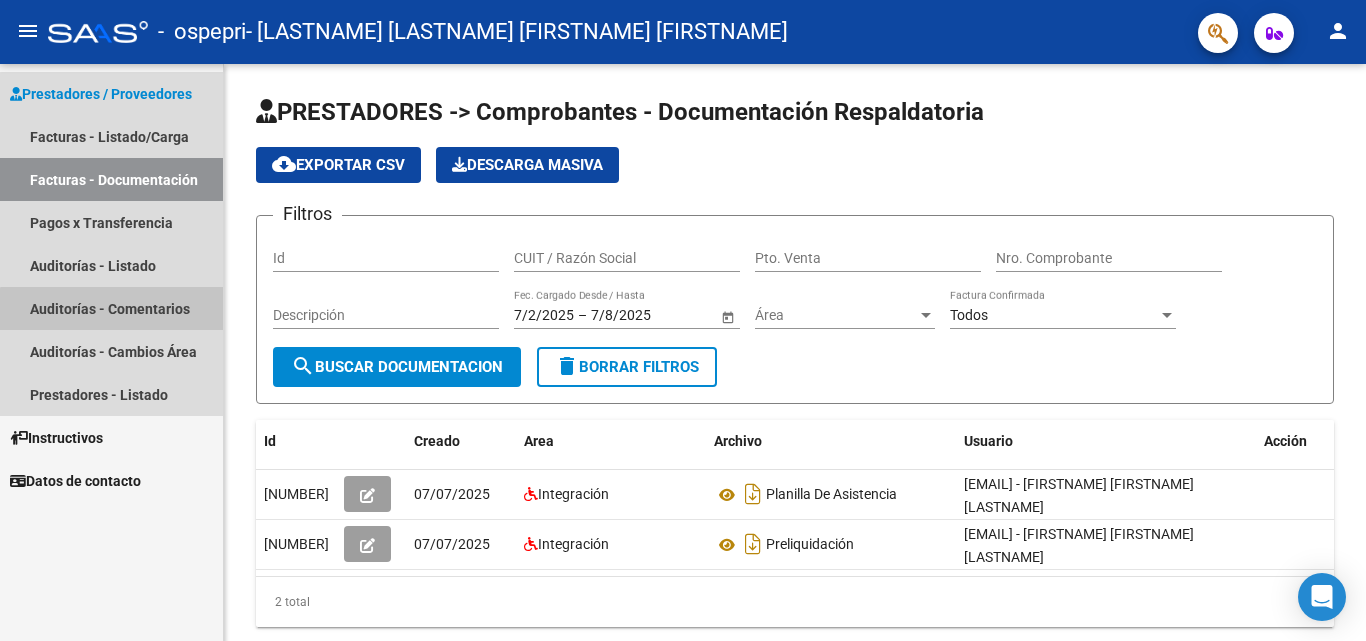 click on "Auditorías - Comentarios" at bounding box center (111, 308) 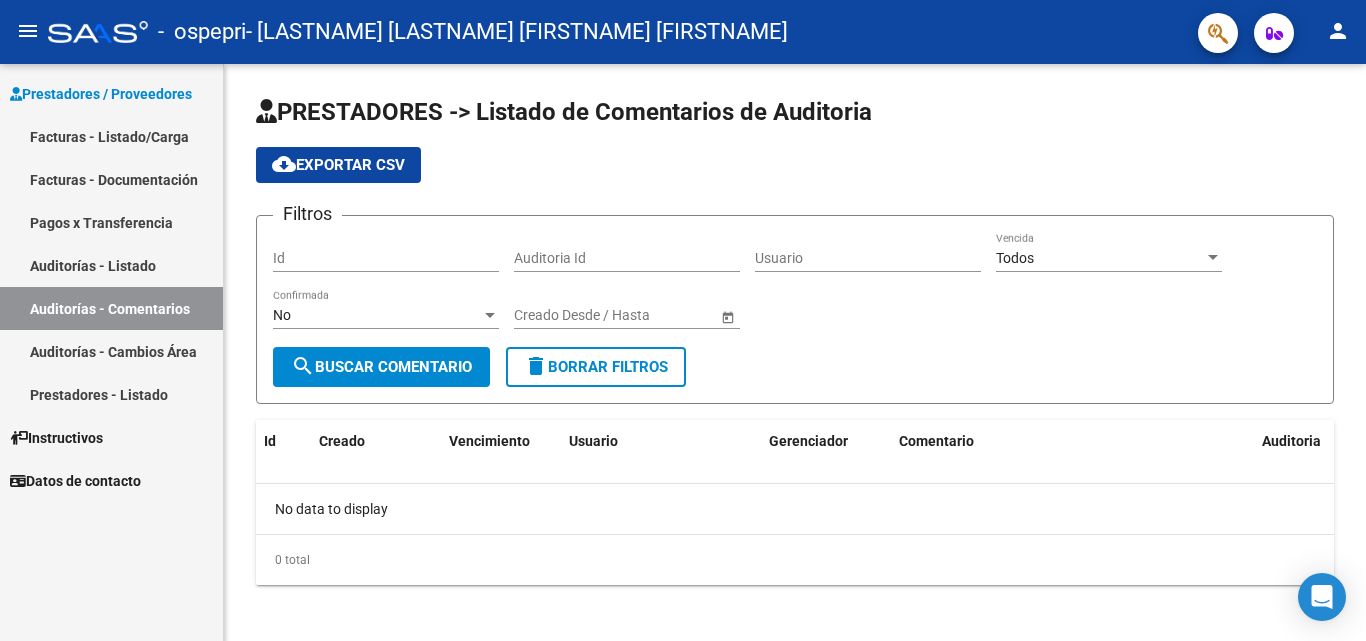 click on "Instructivos" at bounding box center [111, 437] 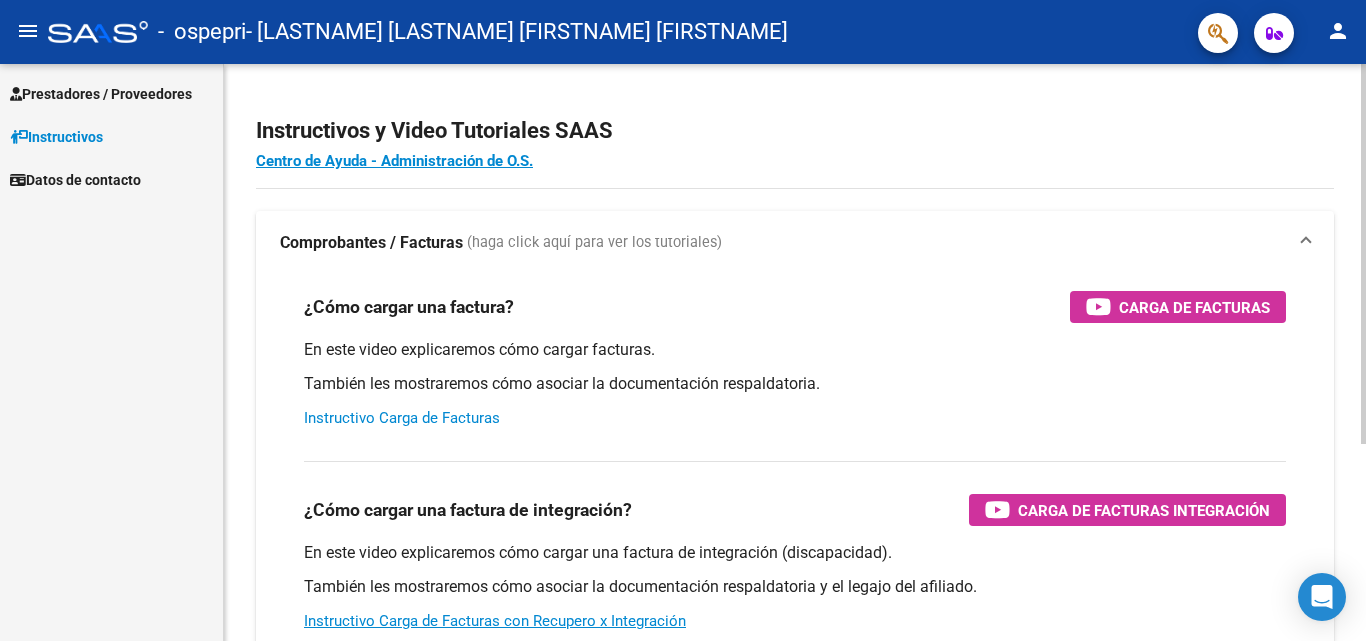 click on "Instructivo Carga de Facturas" at bounding box center (402, 418) 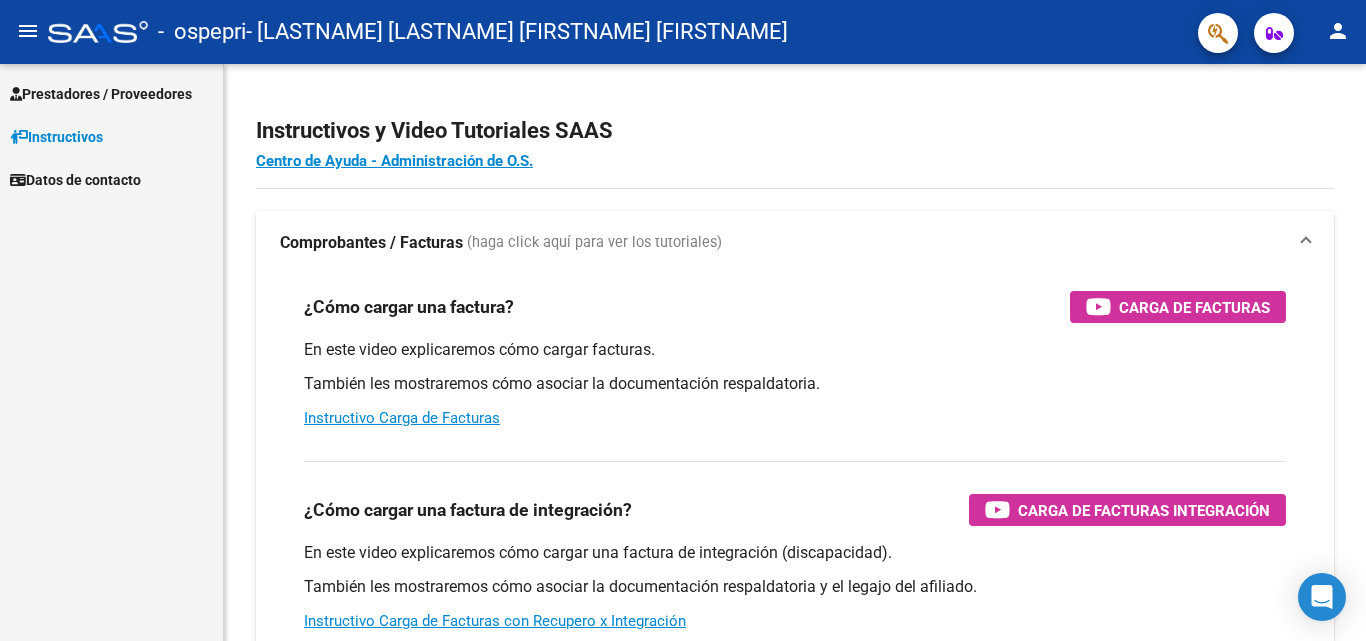 click on "Prestadores / Proveedores" at bounding box center (101, 94) 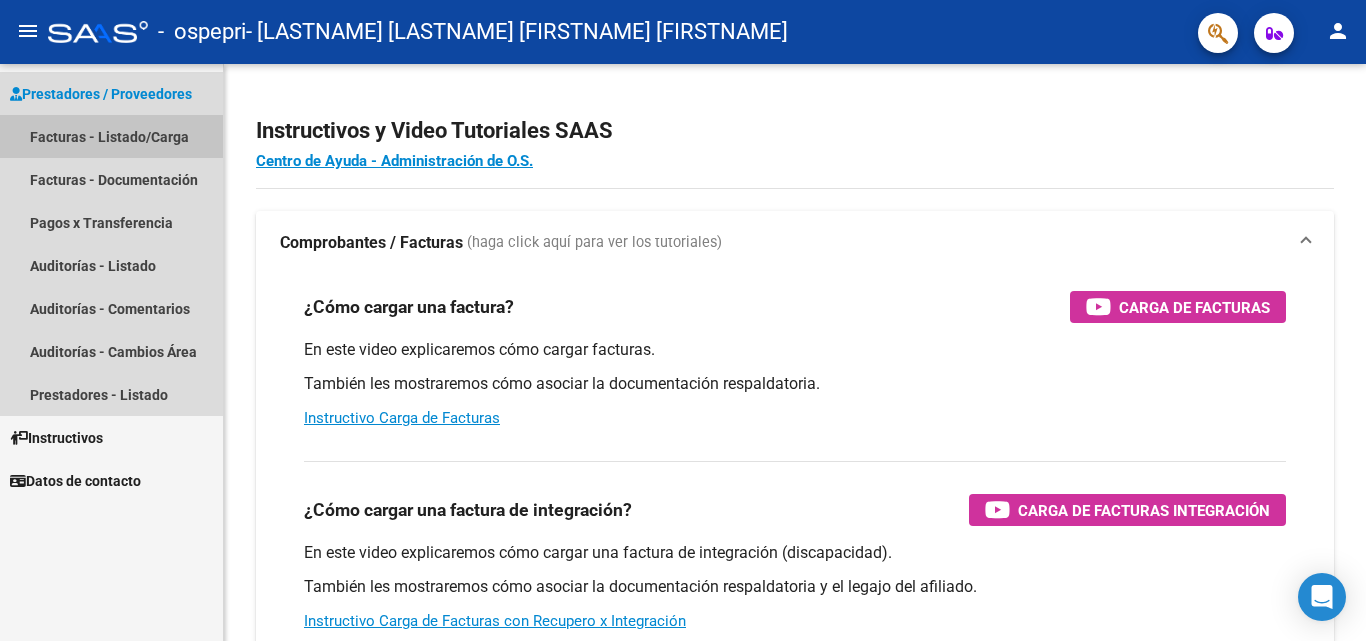 click on "Facturas - Listado/Carga" at bounding box center (111, 136) 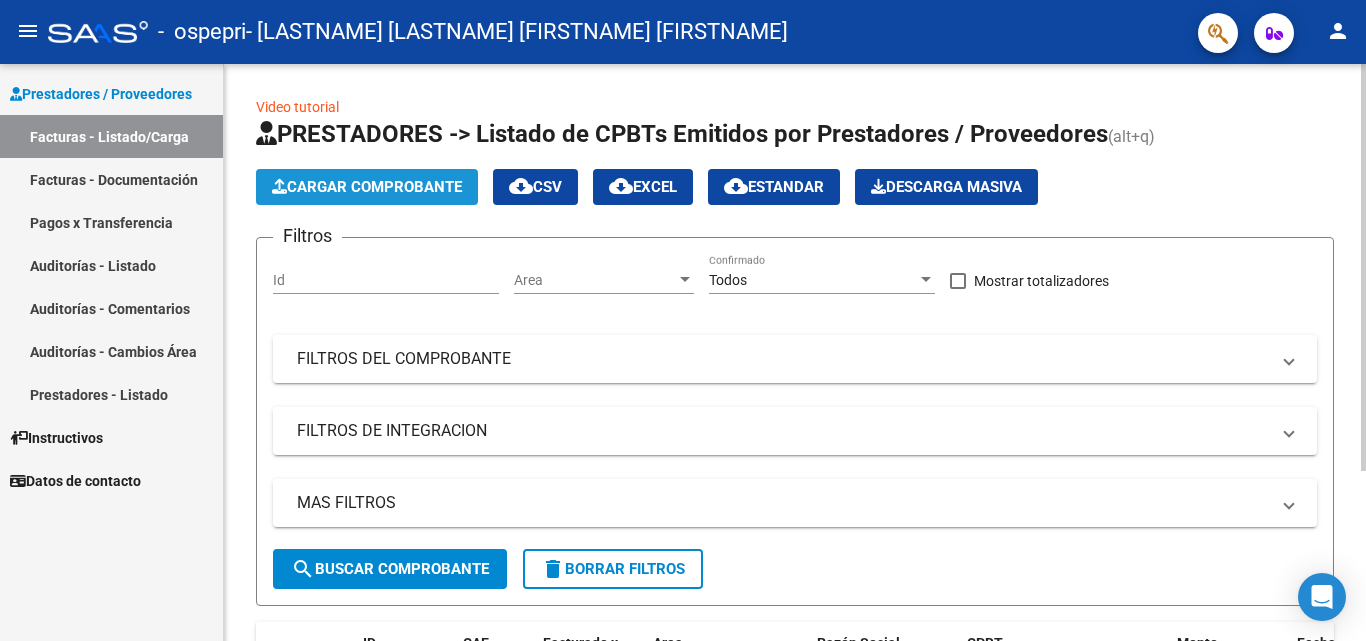 click on "Cargar Comprobante" 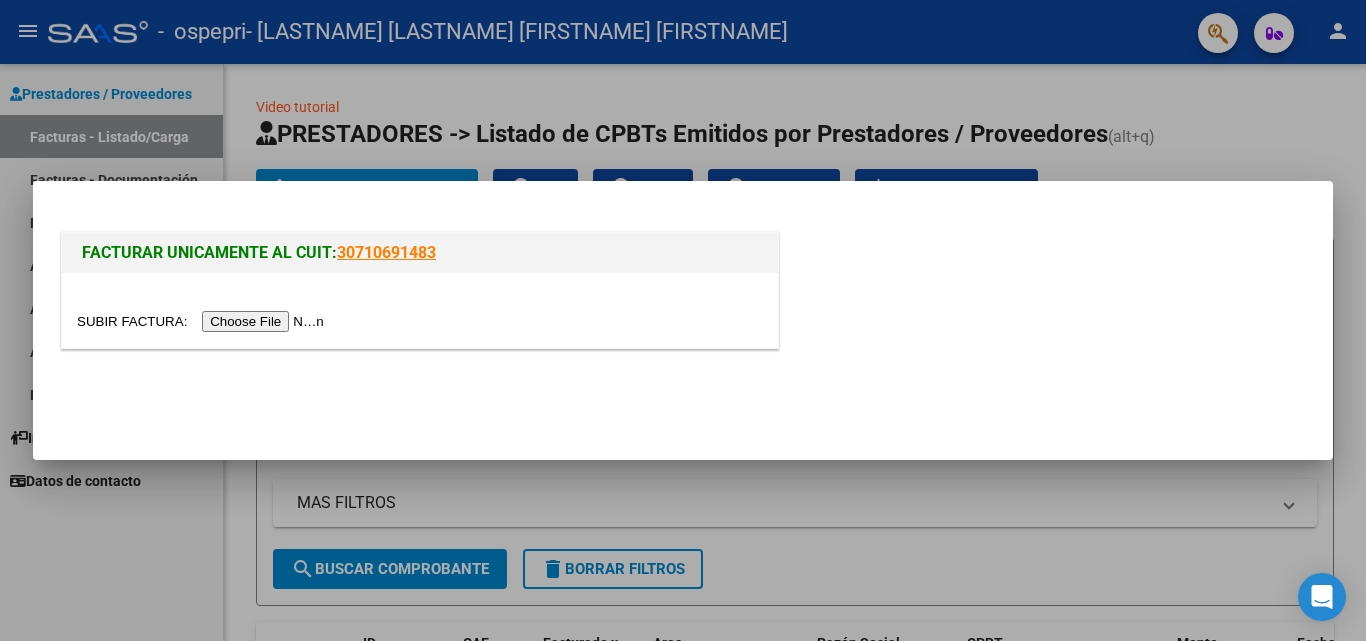 click at bounding box center [203, 321] 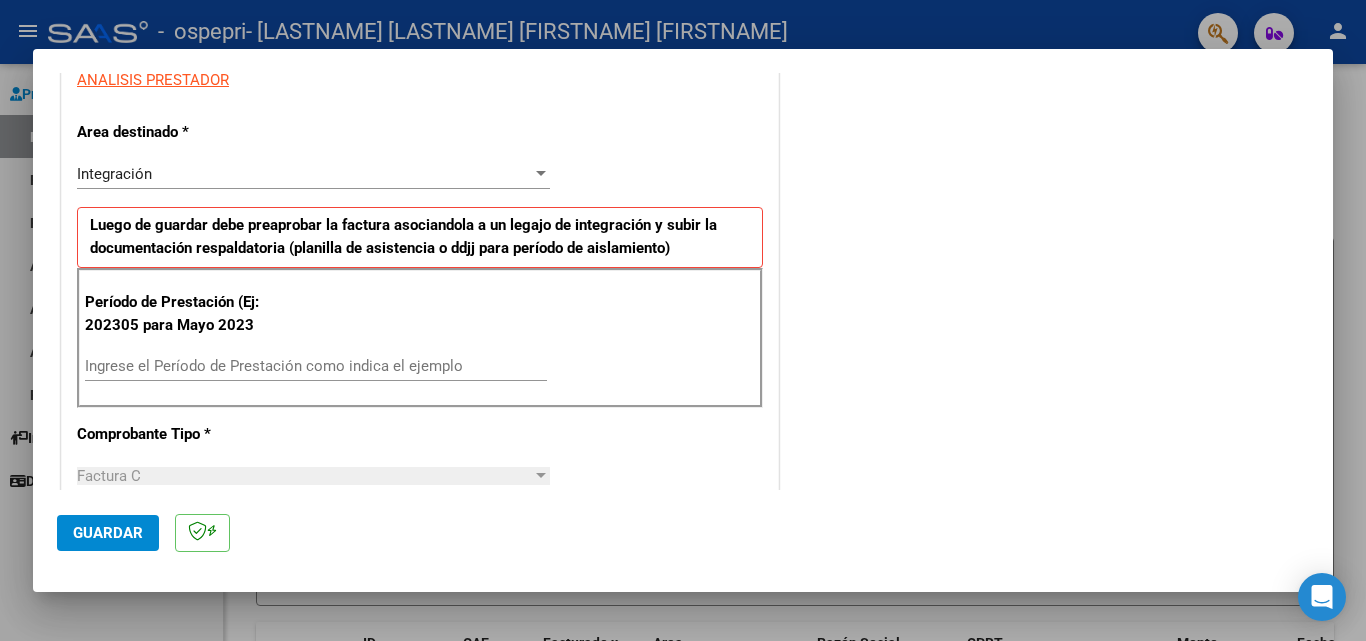 scroll, scrollTop: 390, scrollLeft: 0, axis: vertical 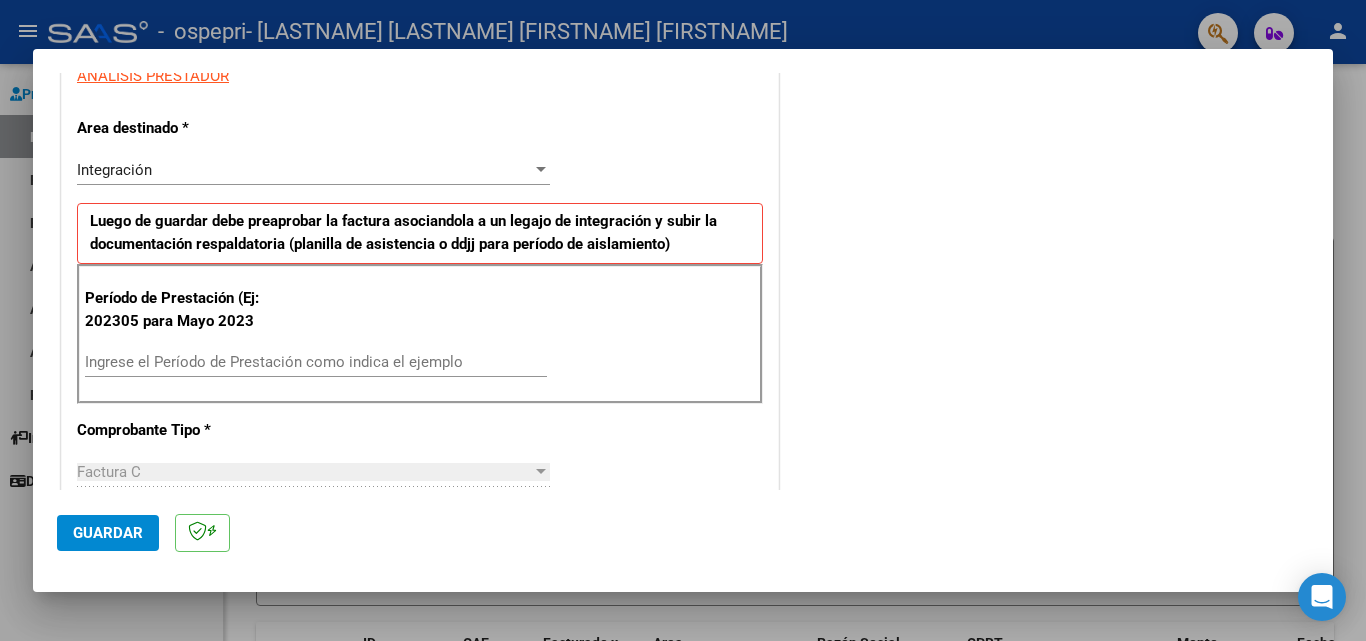 click on "Ingrese el Período de Prestación como indica el ejemplo" at bounding box center [316, 362] 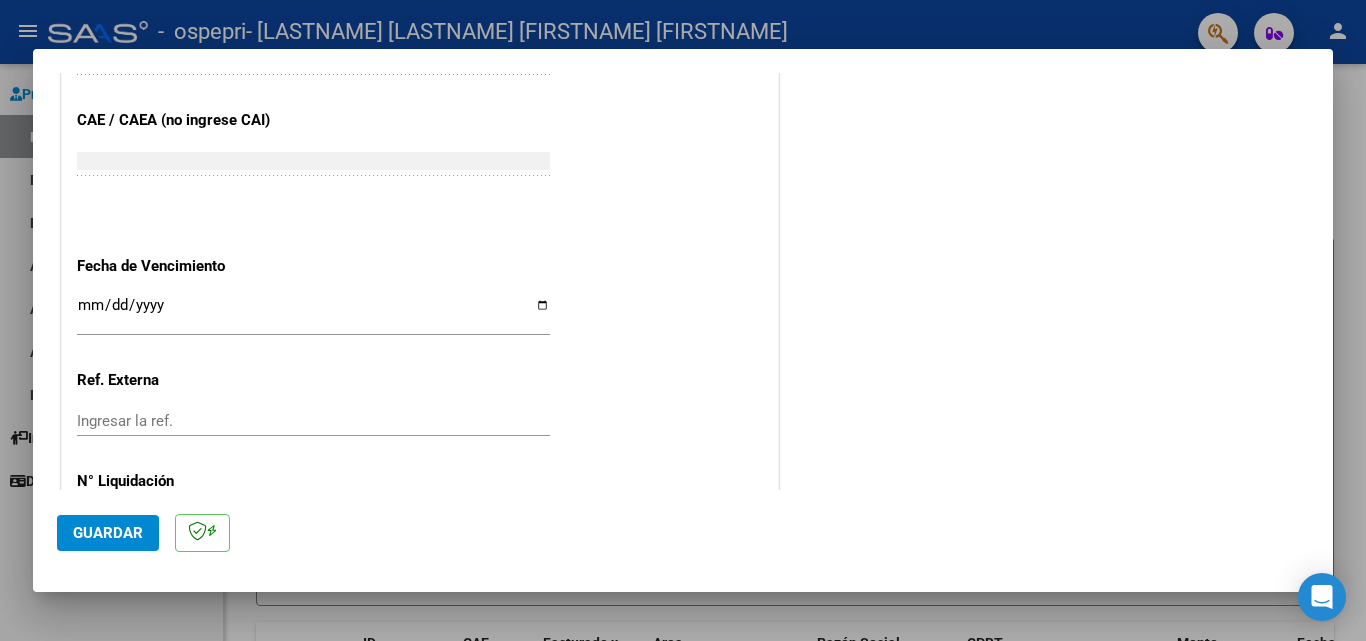 scroll, scrollTop: 1255, scrollLeft: 0, axis: vertical 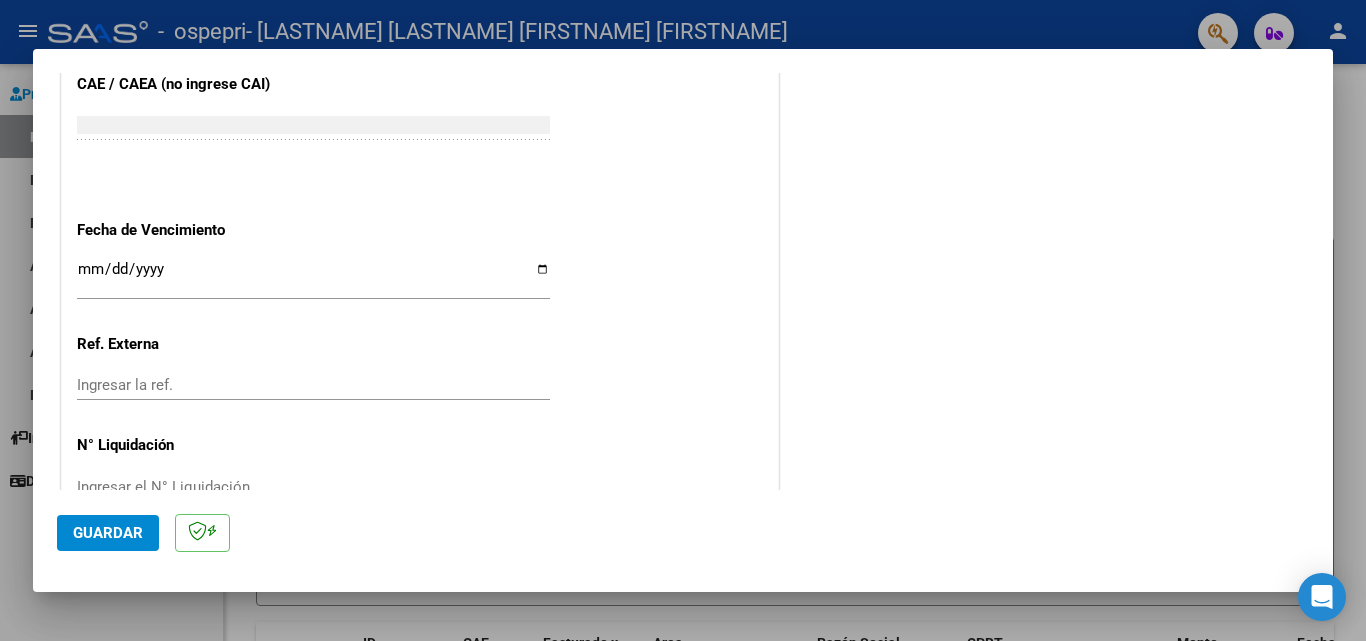type on "202507" 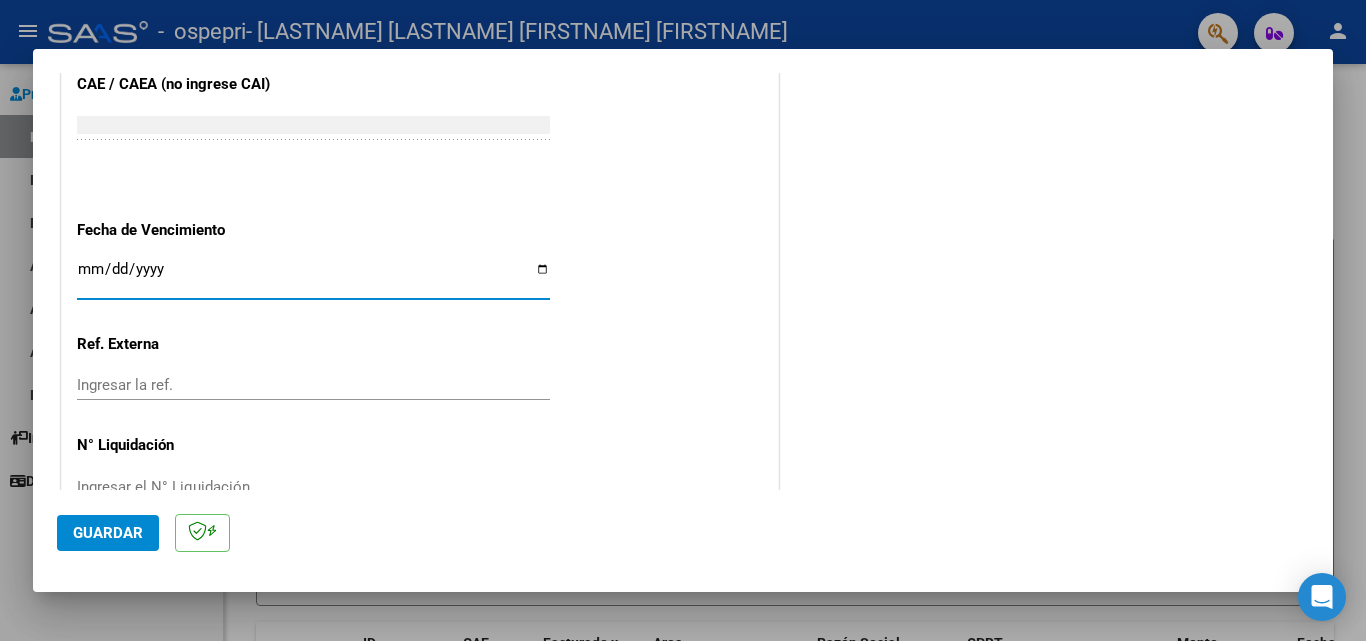 click on "Ingresar la fecha" at bounding box center (313, 277) 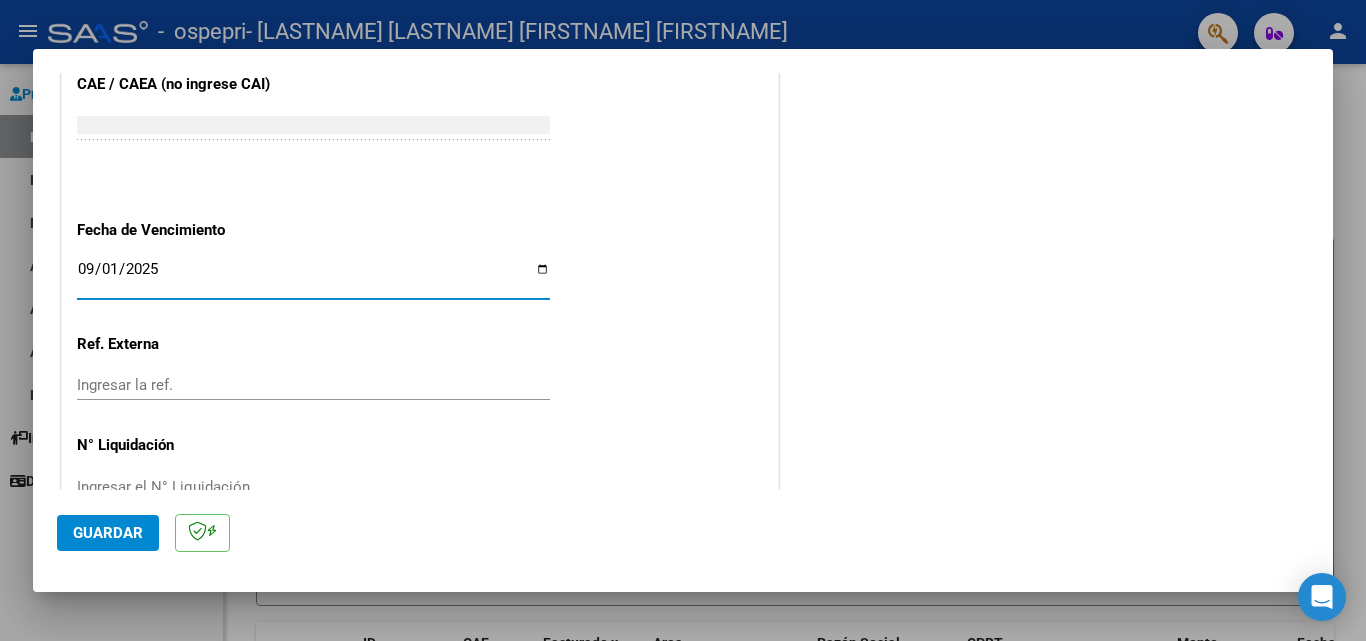 type on "2025-09-01" 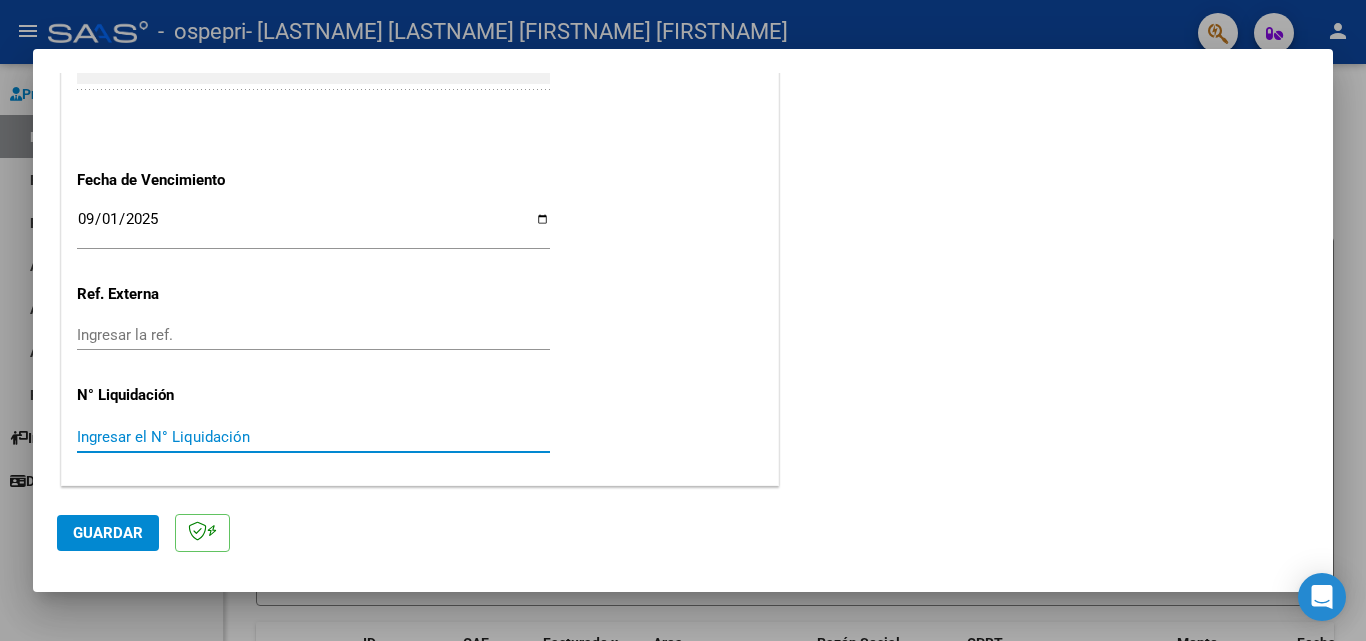 click on "Ingresar el N° Liquidación" at bounding box center [313, 437] 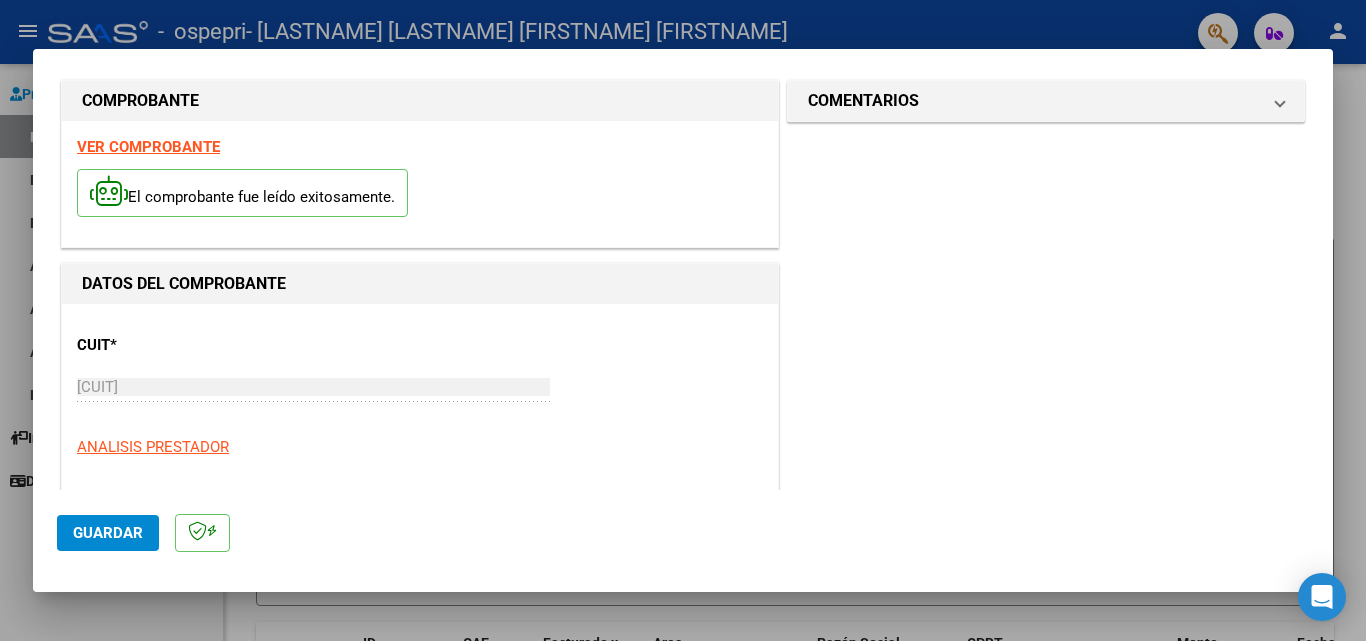 scroll, scrollTop: 0, scrollLeft: 0, axis: both 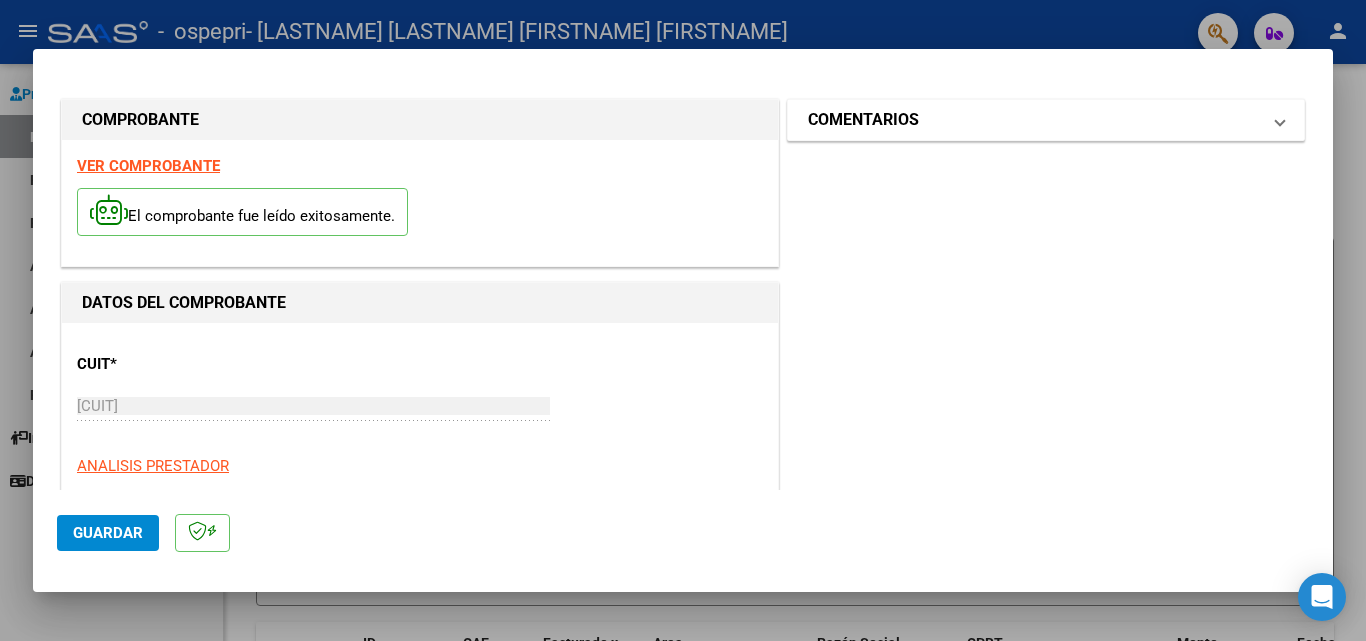 type on "[NUMBER]" 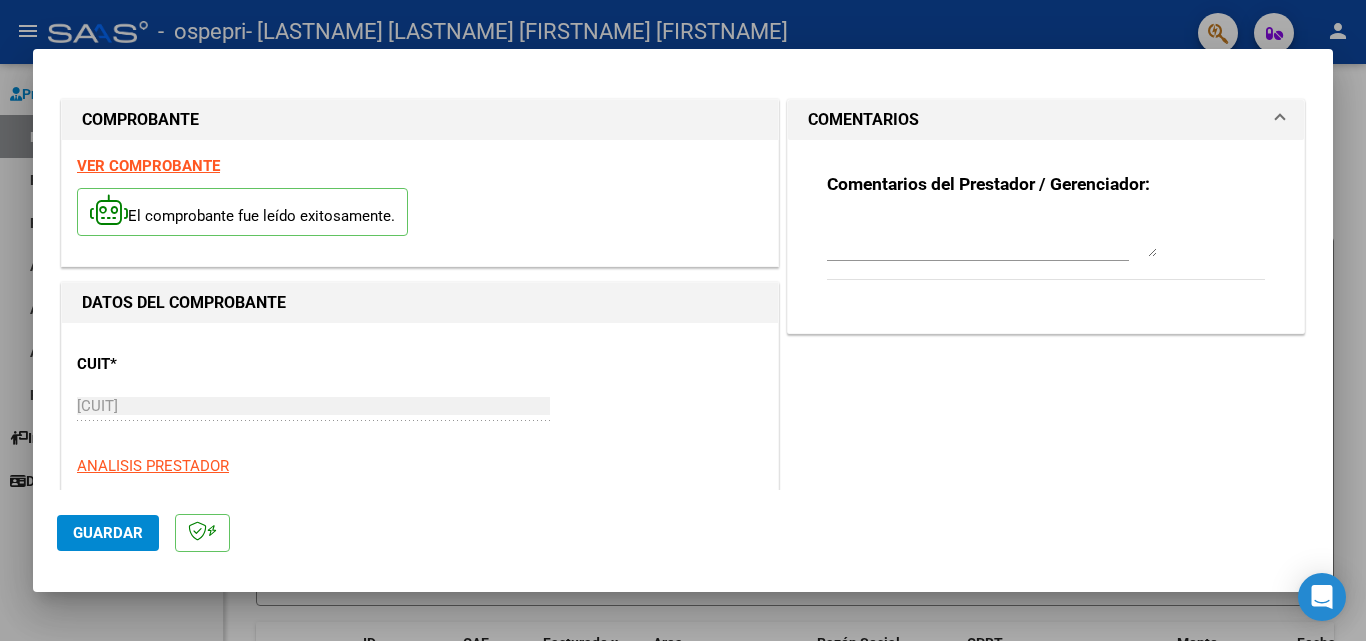 click on "COMENTARIOS" at bounding box center [1034, 120] 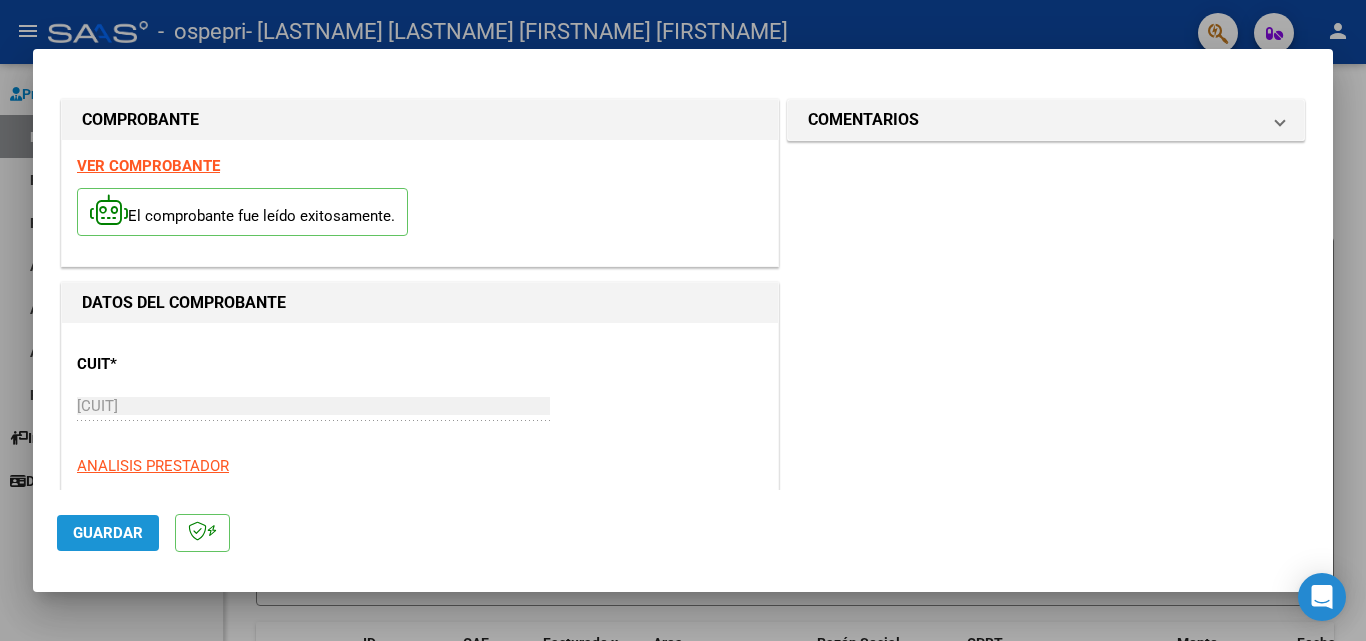 click on "Guardar" 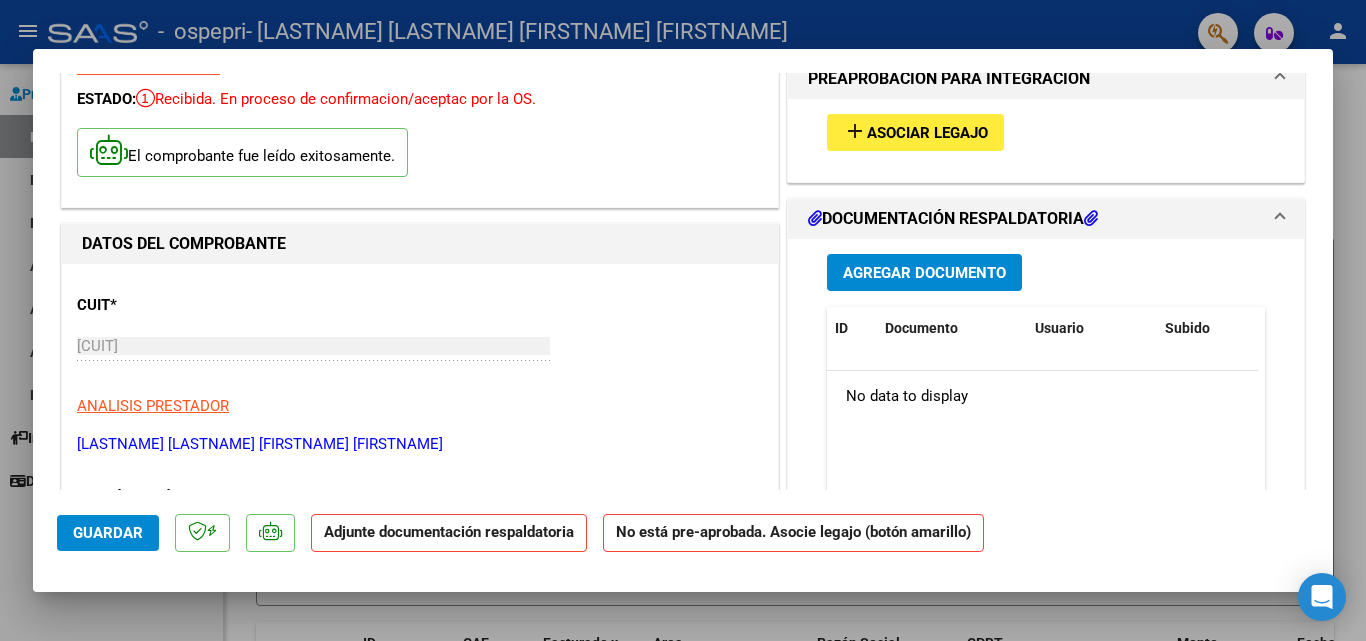 scroll, scrollTop: 108, scrollLeft: 0, axis: vertical 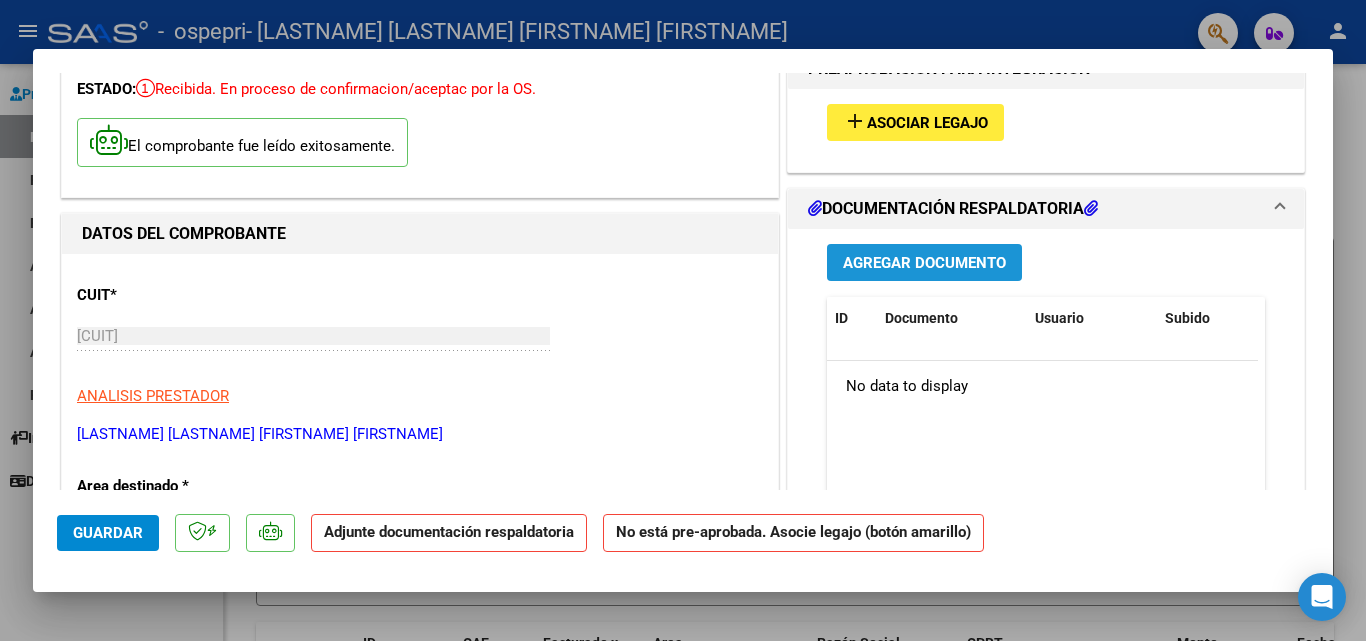 click on "Agregar Documento" at bounding box center (924, 263) 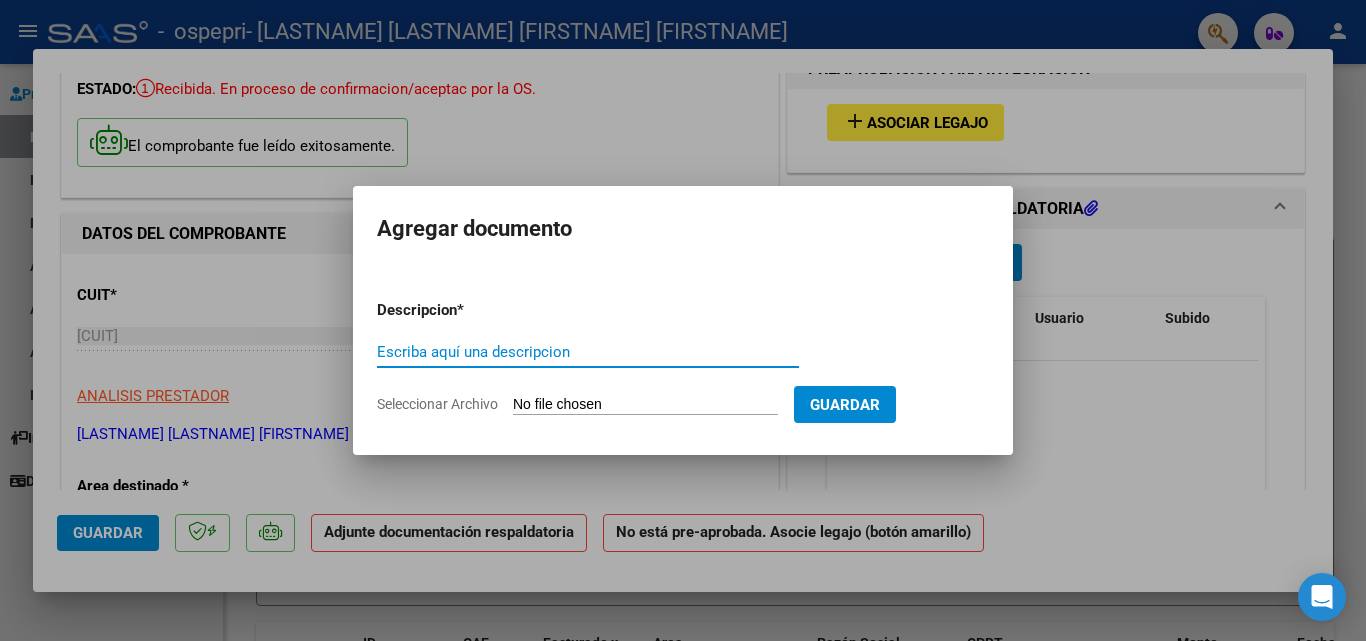 click on "Seleccionar Archivo" 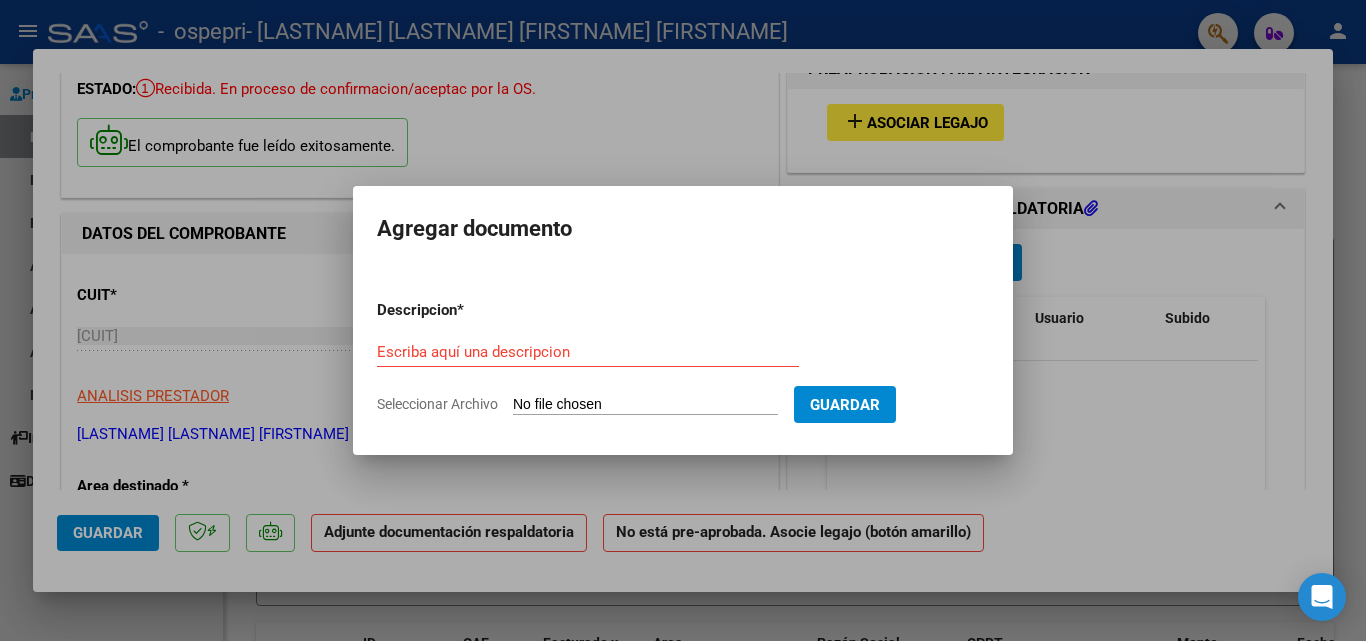 type on "C:\fakepath\Ospepri planilla [MONTH].pdf" 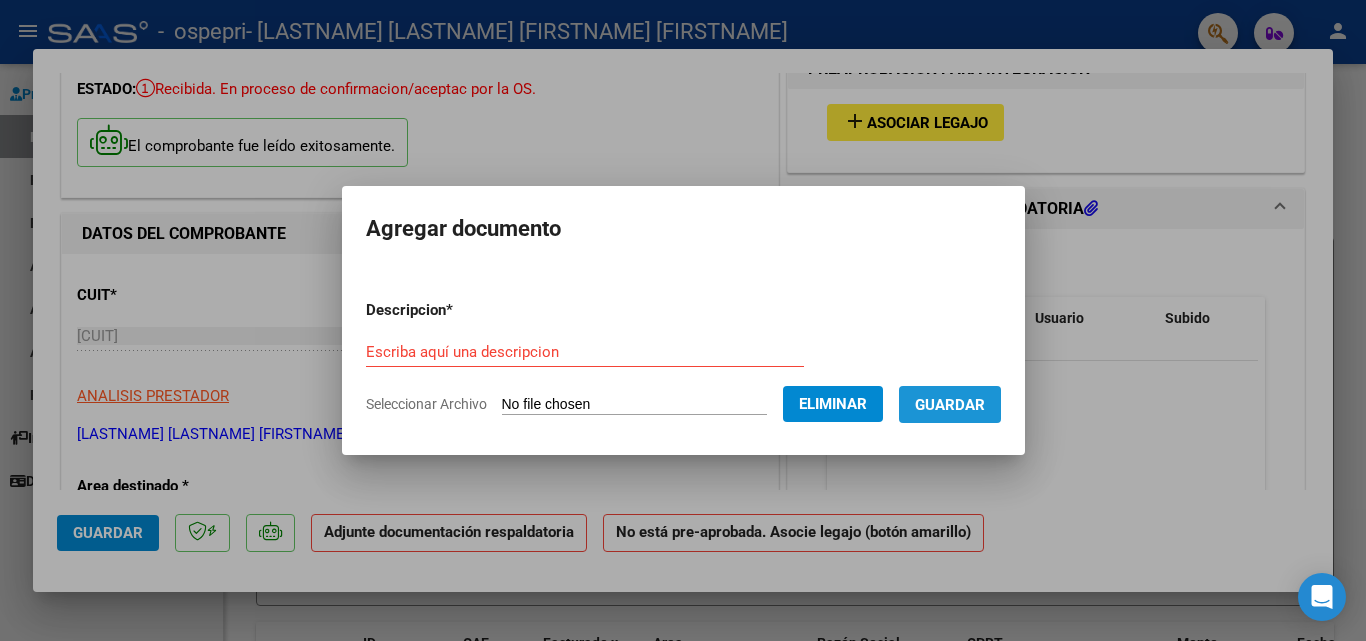 click on "Guardar" at bounding box center (950, 405) 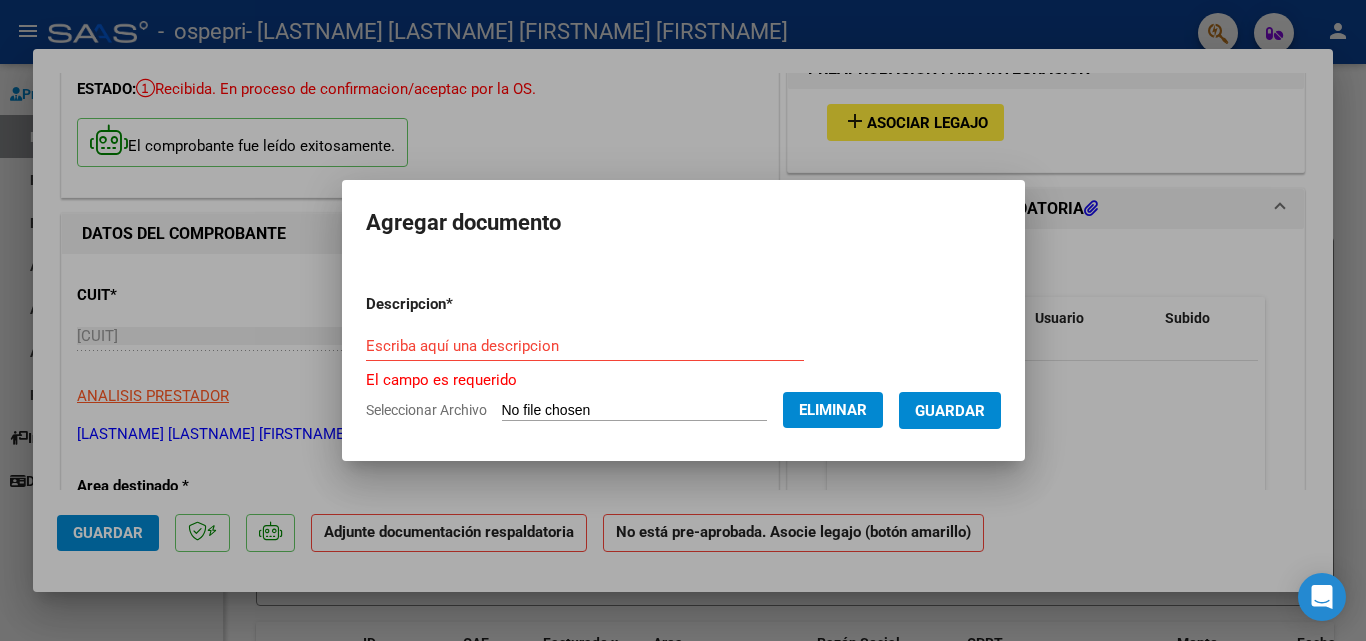 click on "Escriba aquí una descripcion" at bounding box center (585, 346) 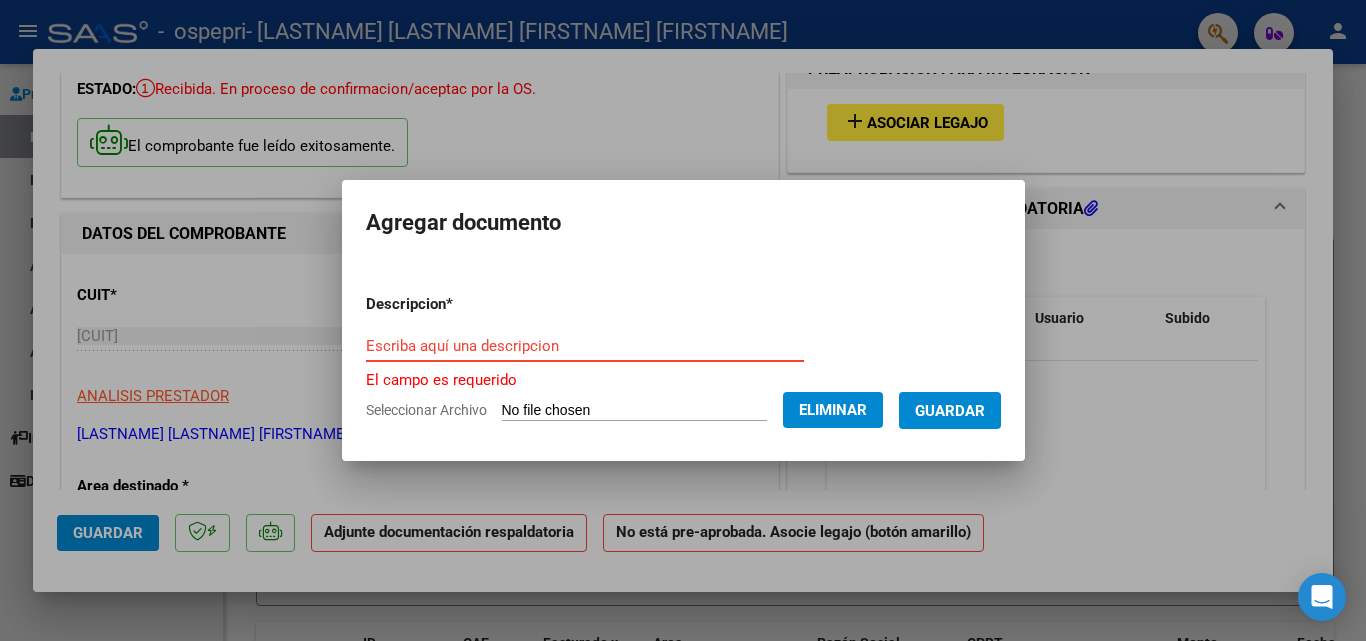 click on "Escriba aquí una descripcion" at bounding box center [585, 346] 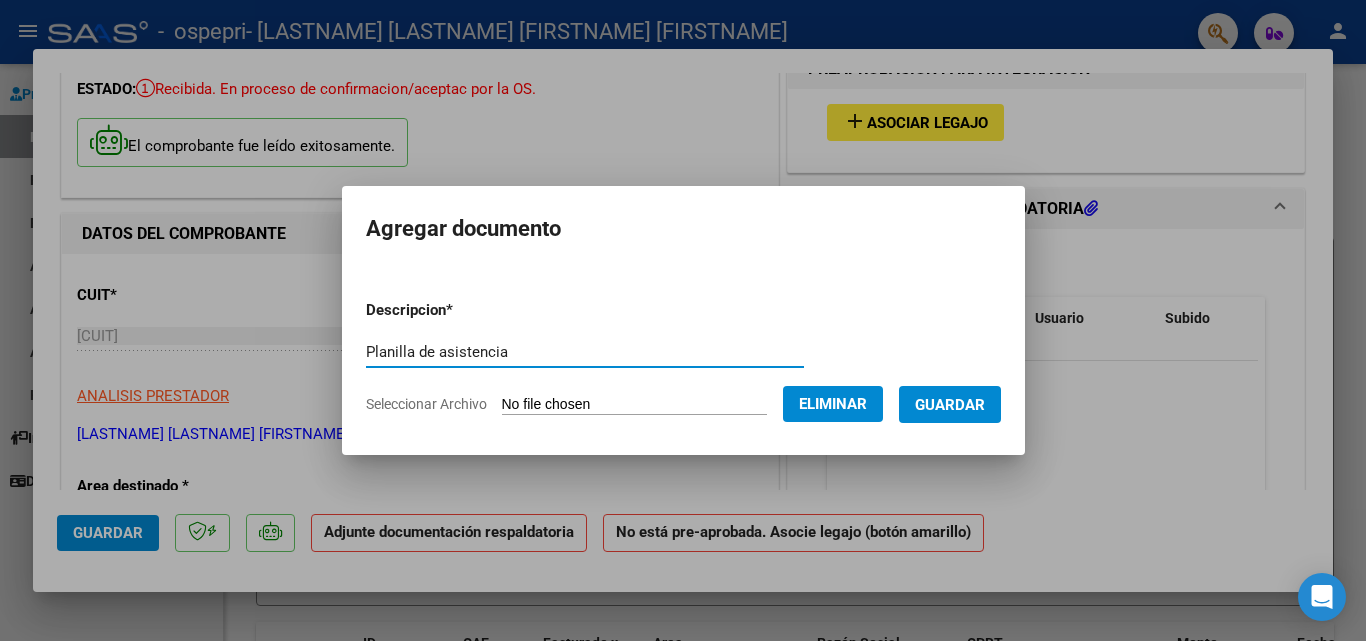 type on "Planilla de asistencia" 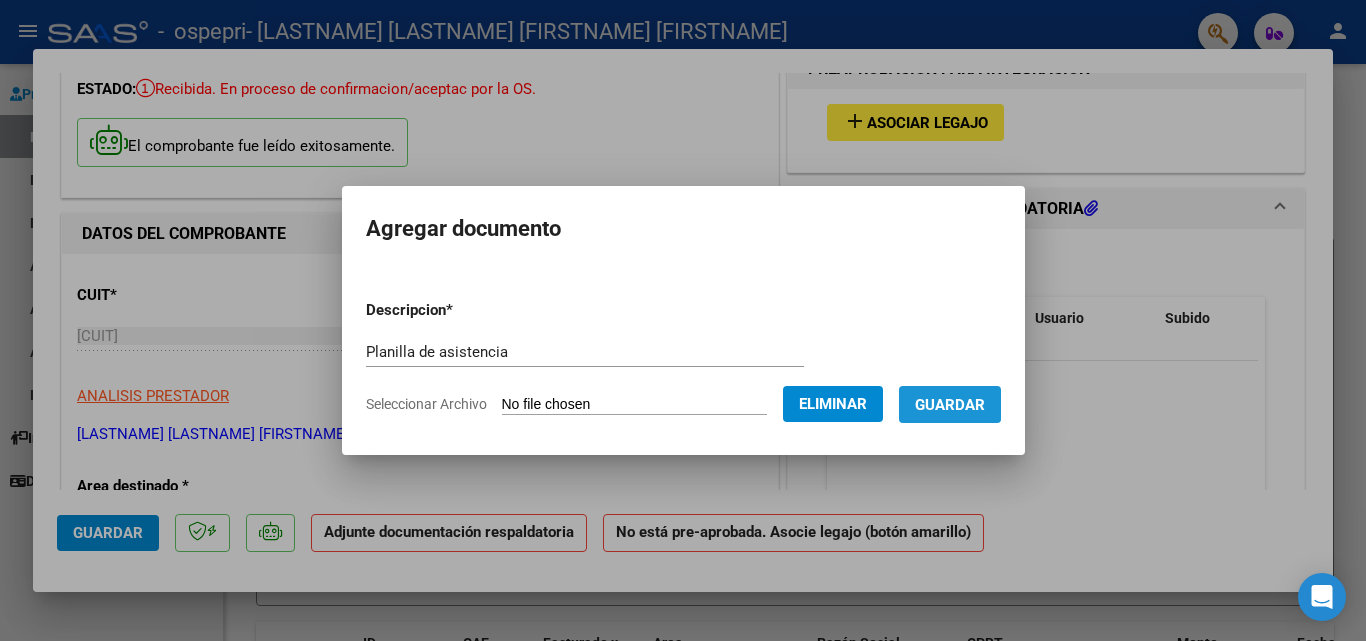 click on "Guardar" at bounding box center [950, 404] 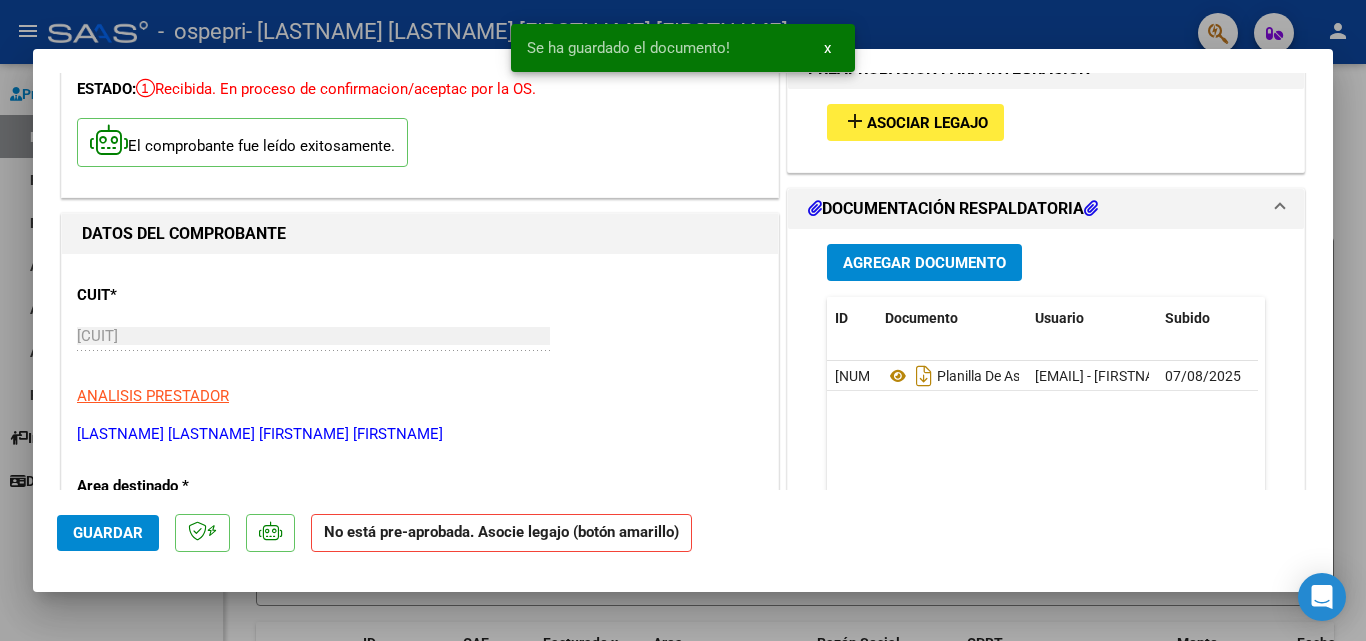 click on "add Asociar Legajo" at bounding box center [1046, 122] 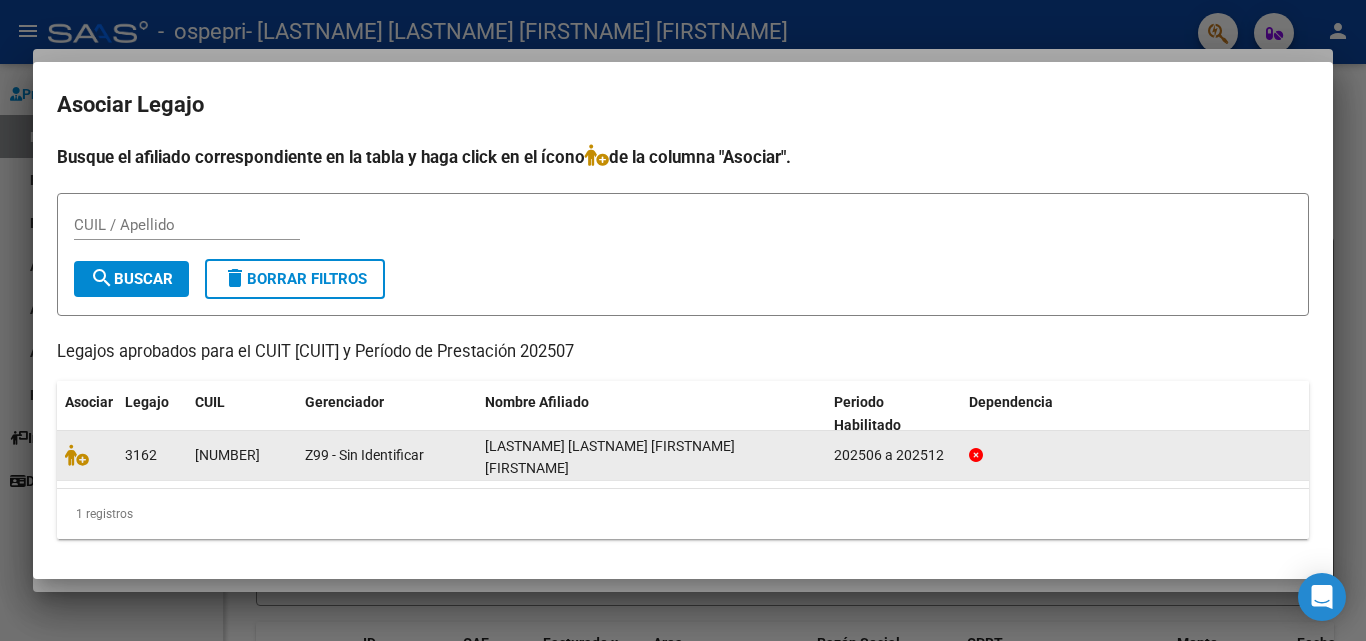 click on "[LASTNAME] [LASTNAME] [FIRSTNAME] [FIRSTNAME]" 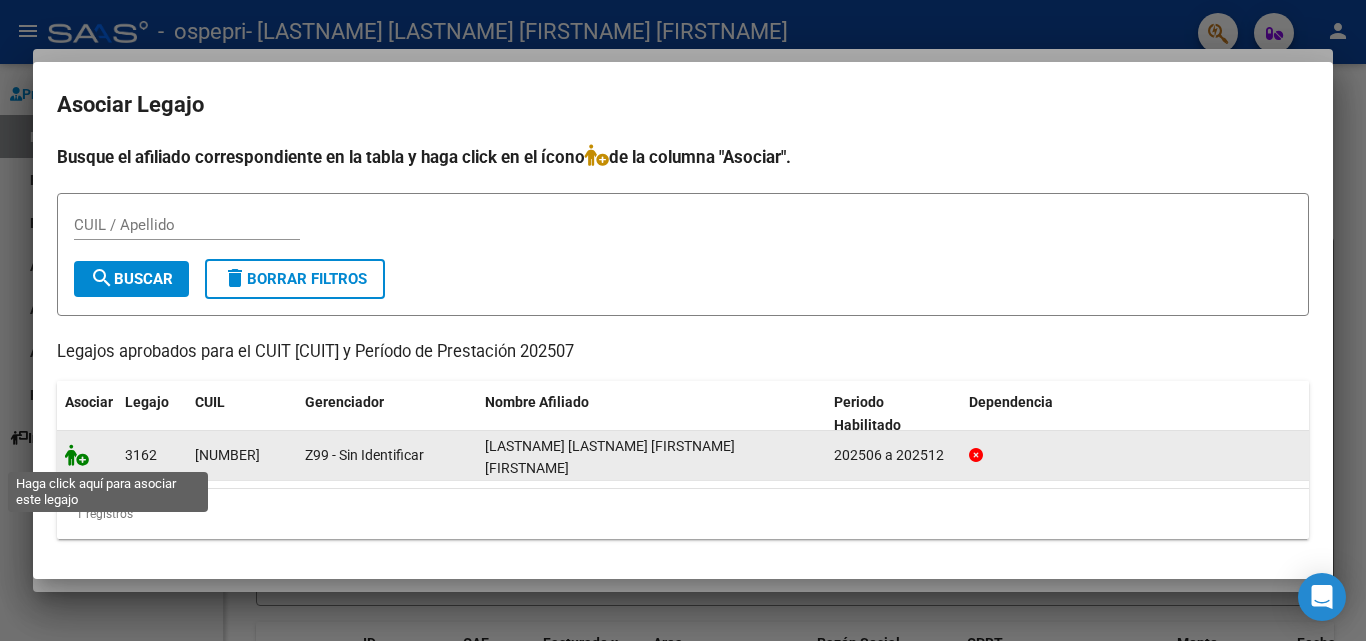click 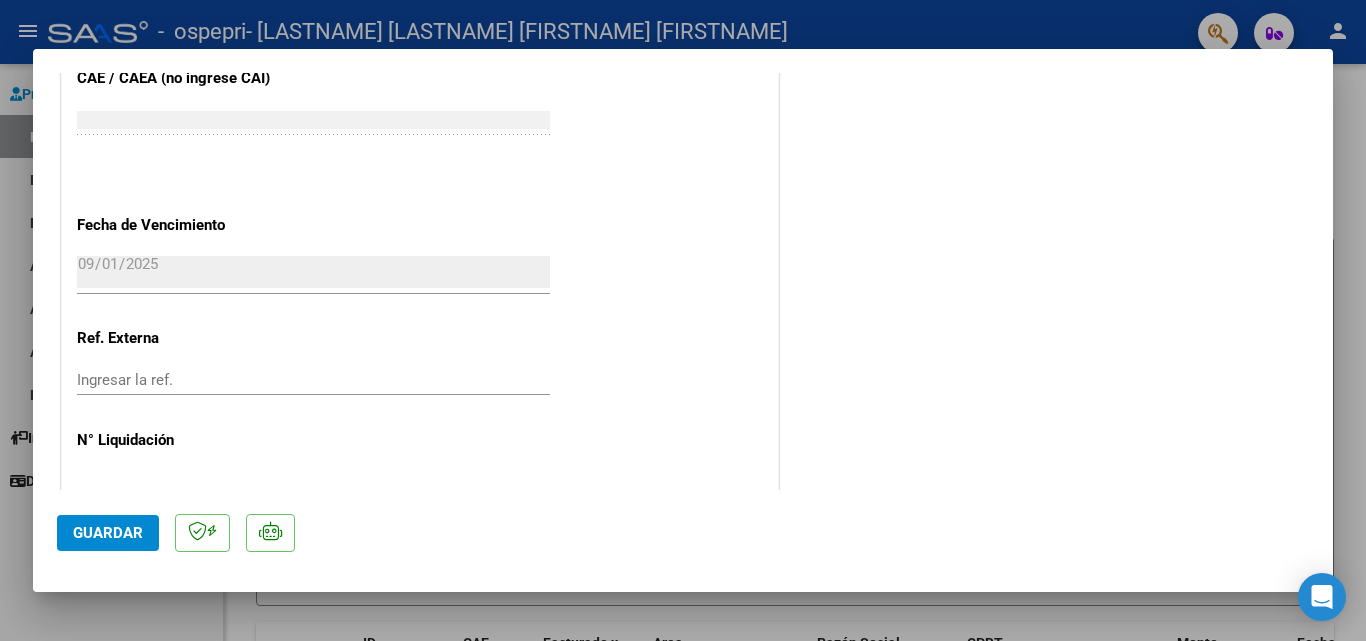 scroll, scrollTop: 1373, scrollLeft: 0, axis: vertical 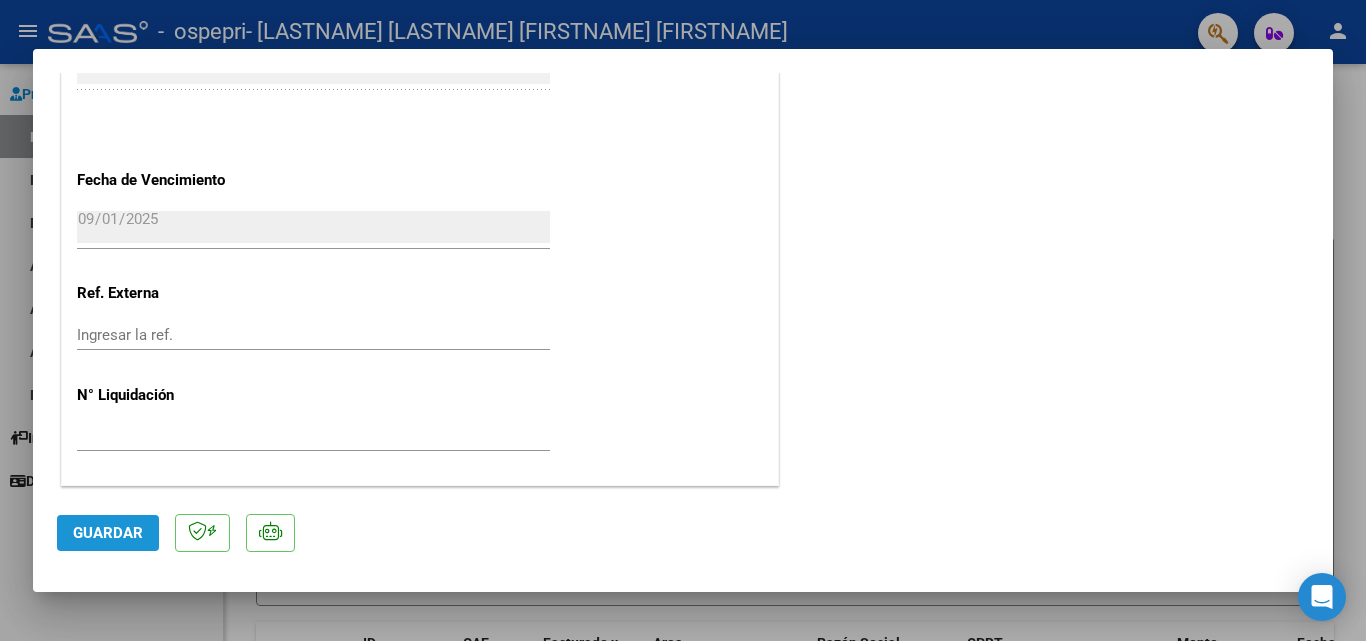 click on "Guardar" 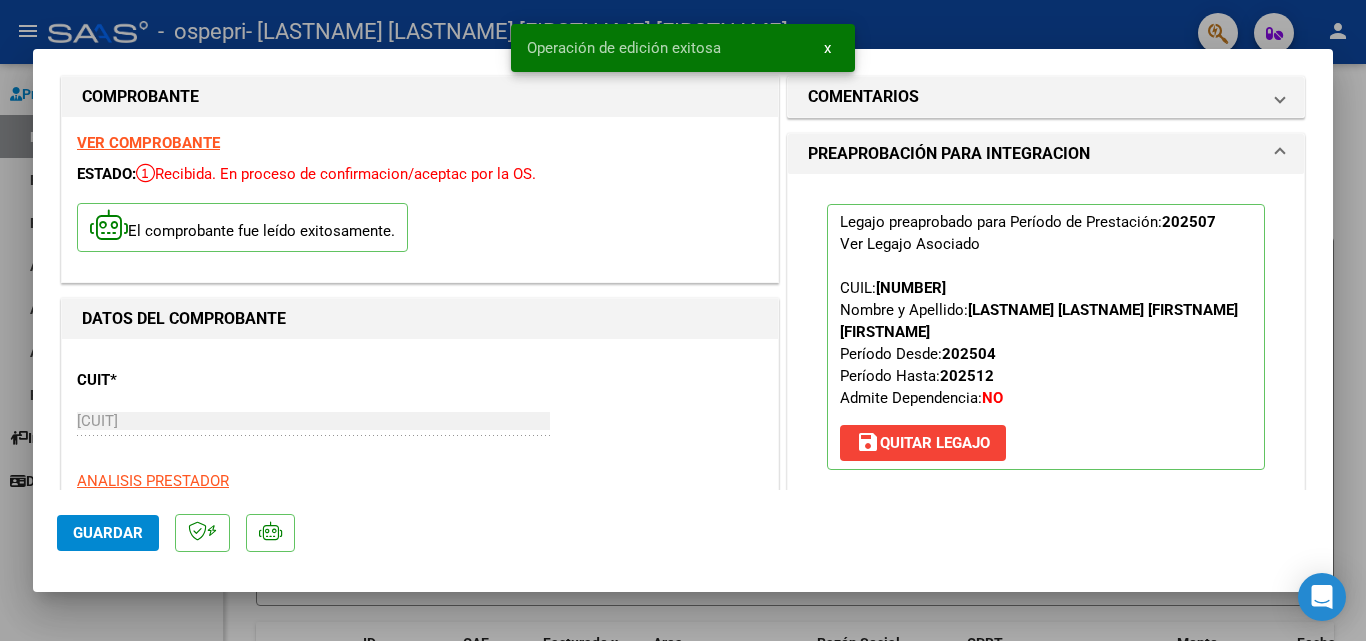 scroll, scrollTop: 0, scrollLeft: 0, axis: both 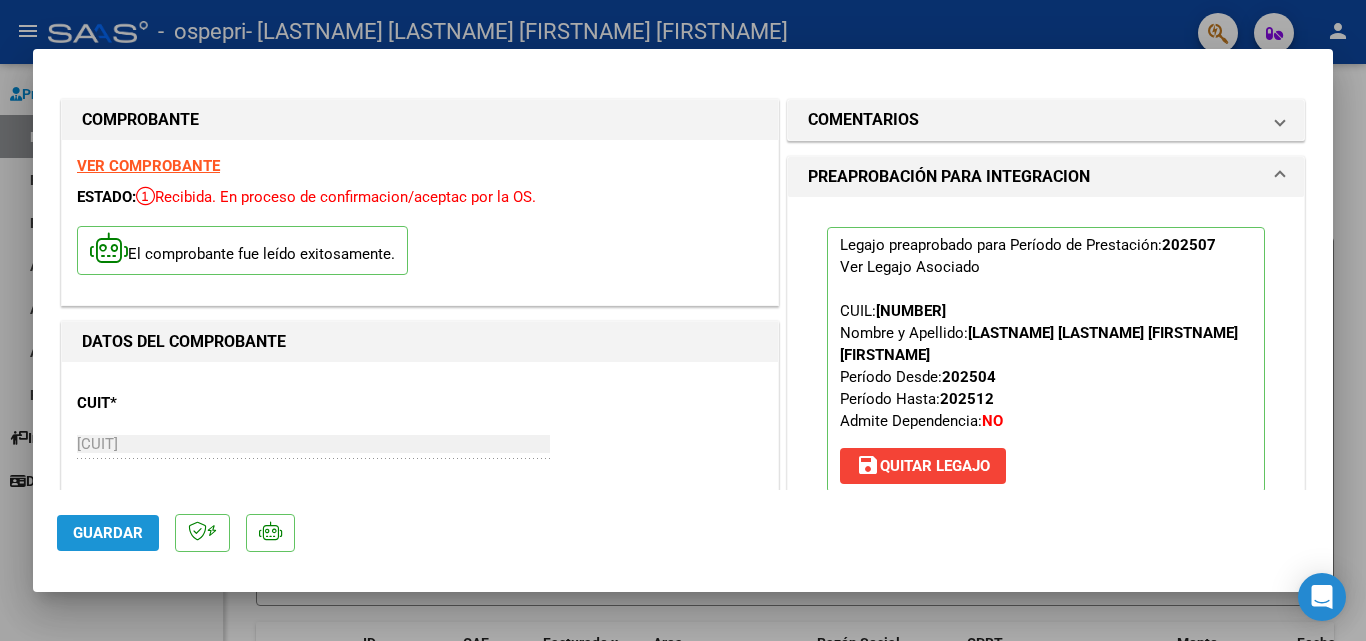click on "Guardar" 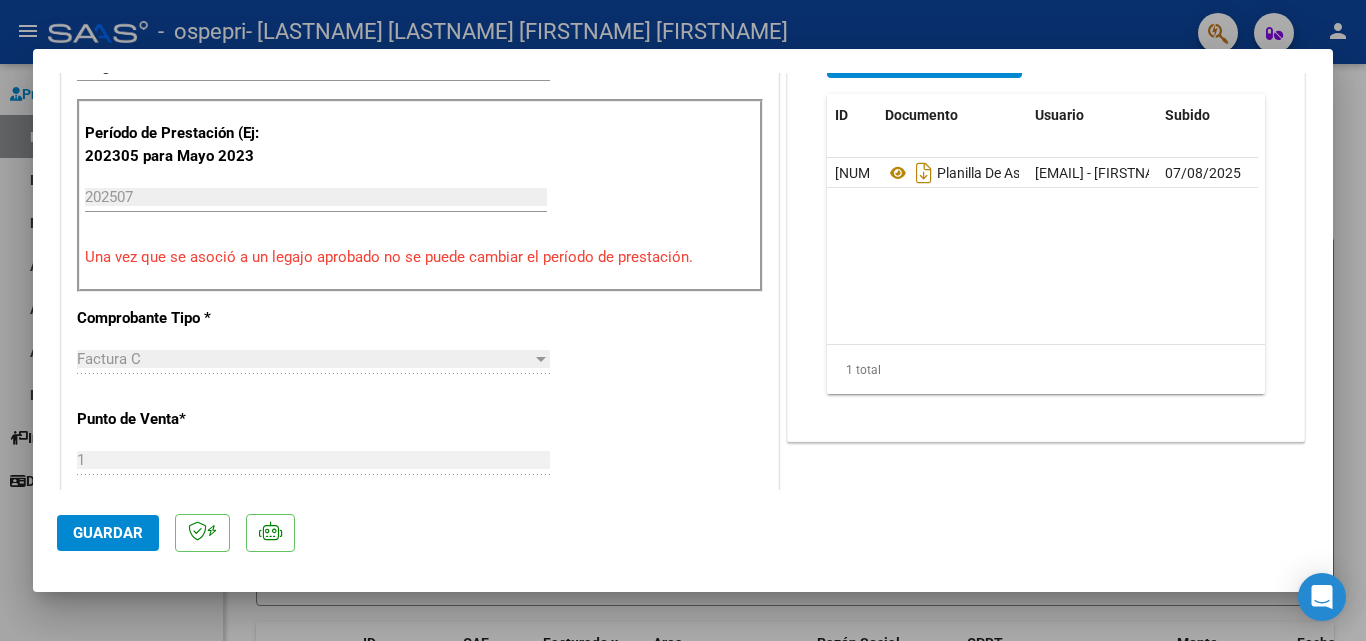 scroll, scrollTop: 577, scrollLeft: 0, axis: vertical 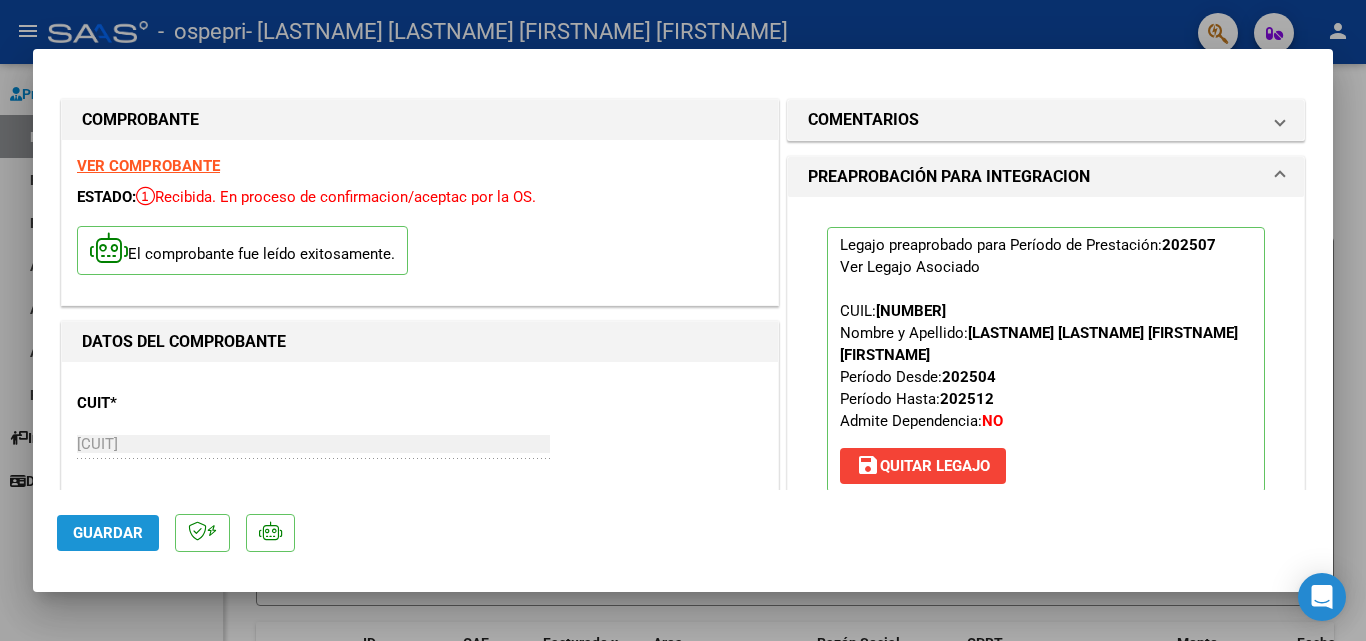 click on "Guardar" 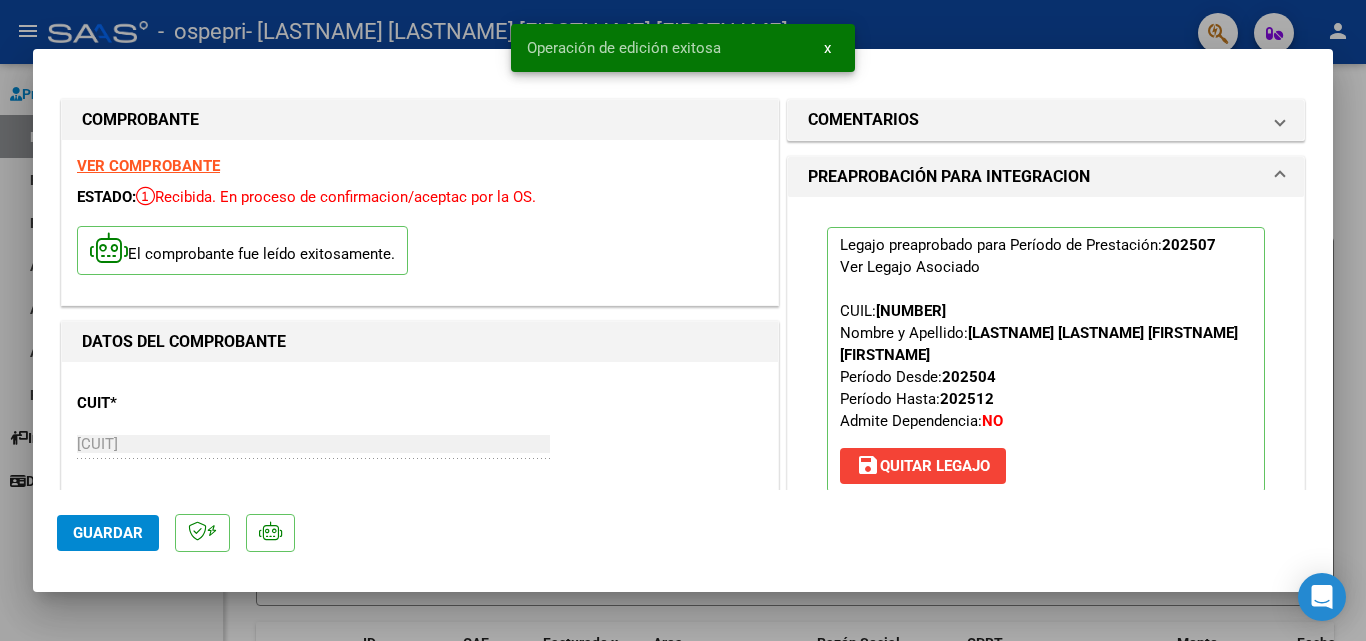 click at bounding box center [683, 320] 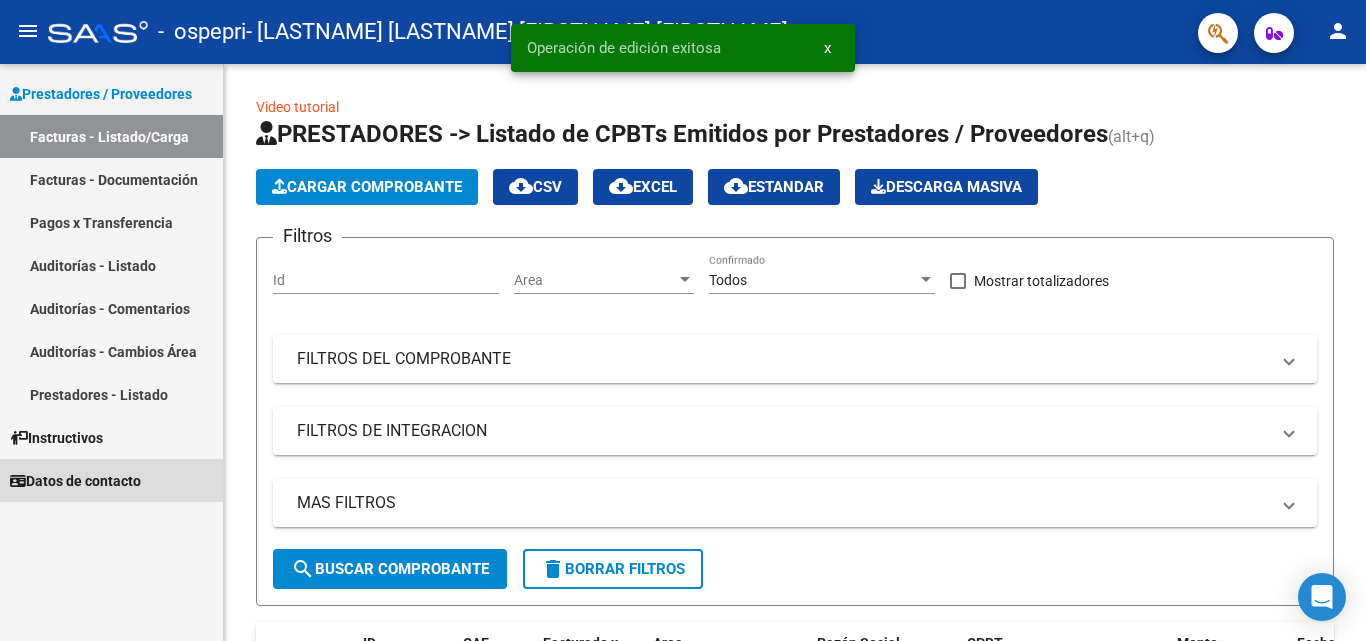 click on "Datos de contacto" at bounding box center (111, 480) 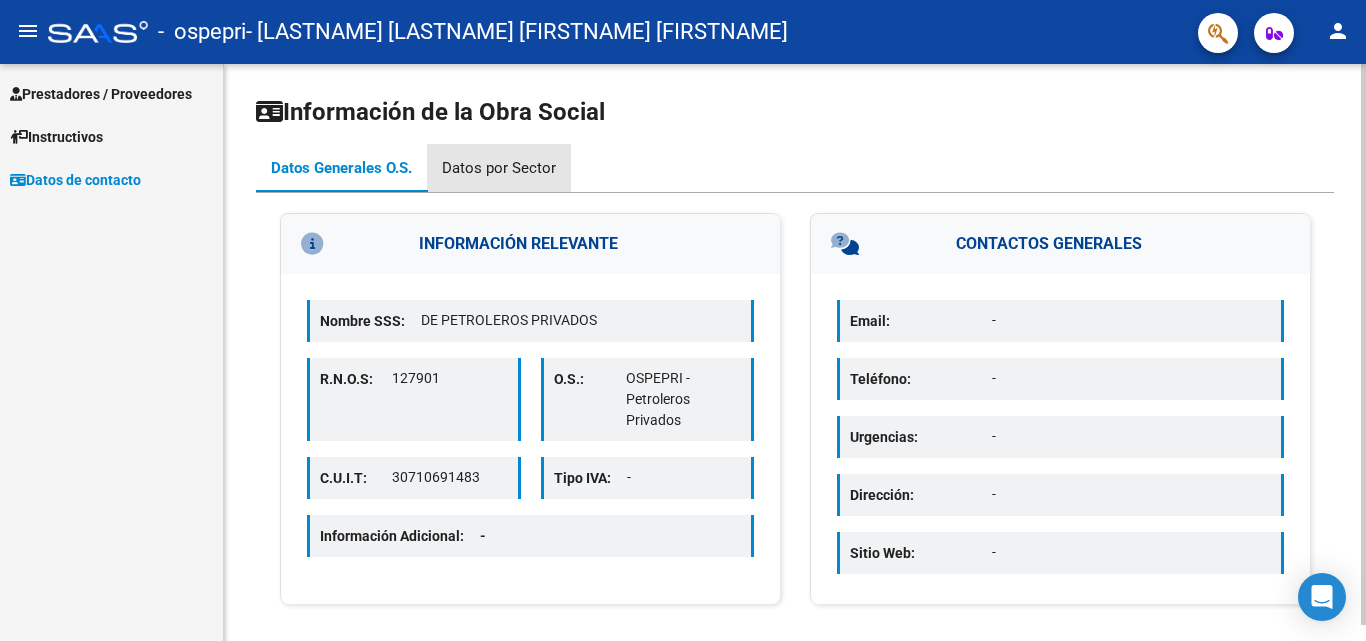 click on "Datos por Sector" at bounding box center [499, 168] 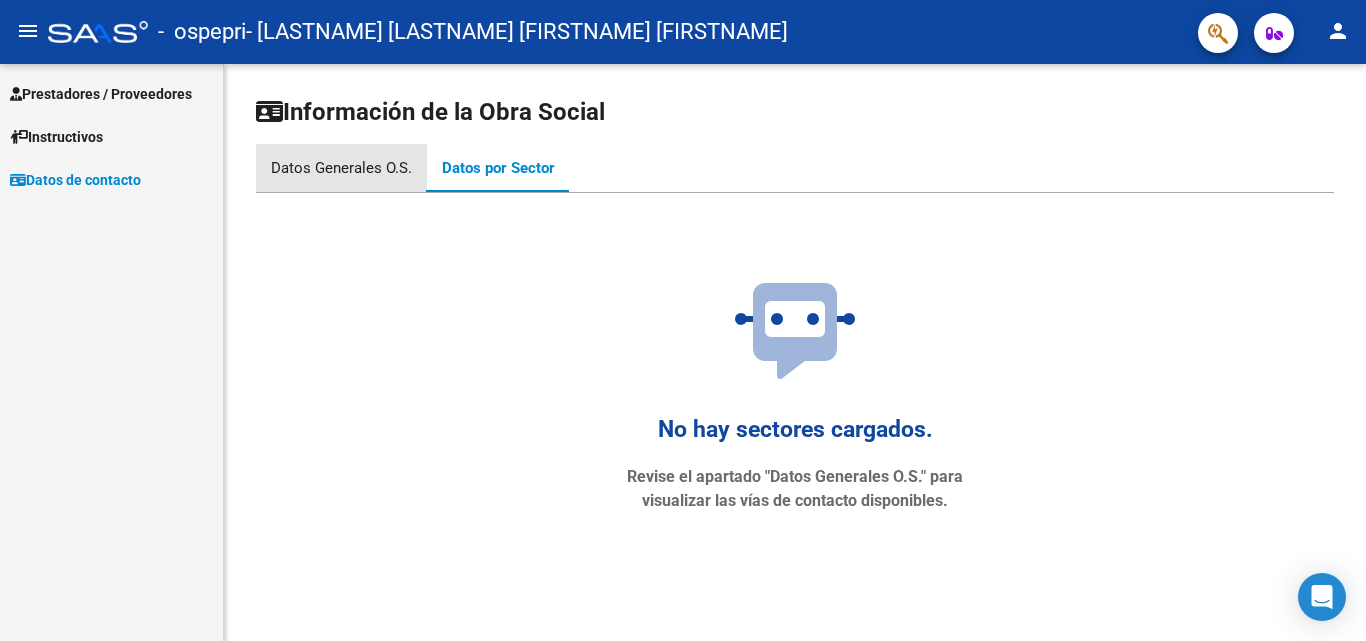 click on "Datos Generales O.S." at bounding box center [341, 168] 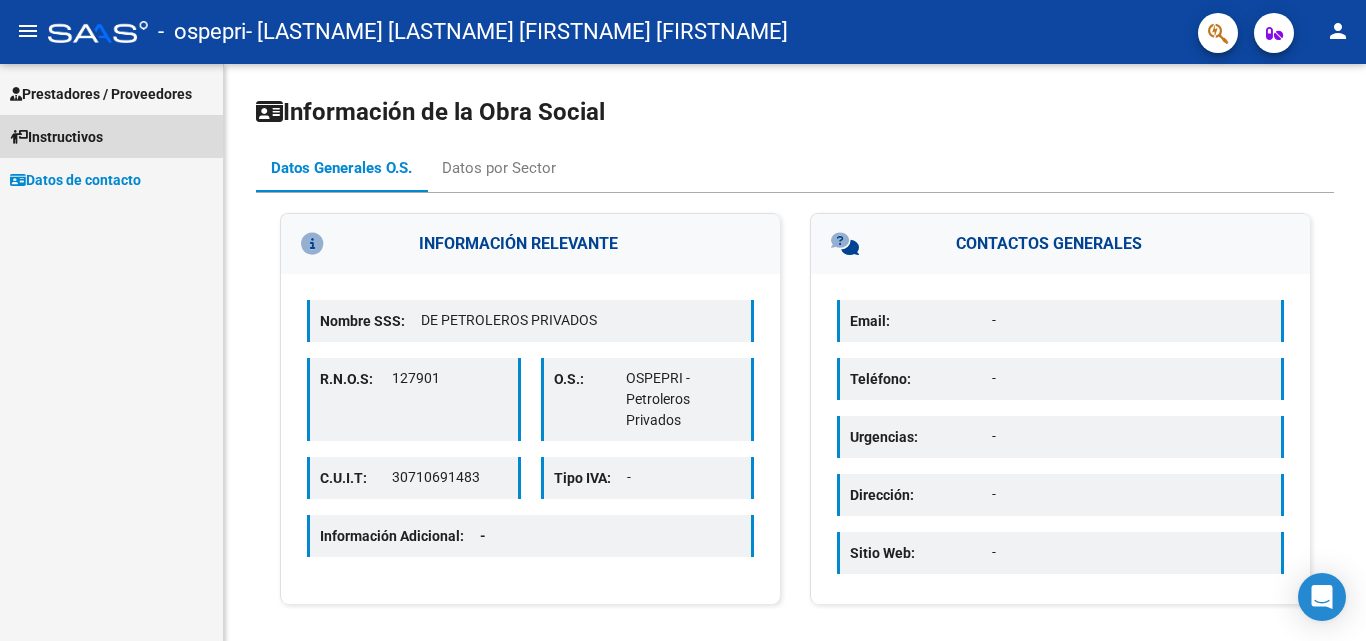 click on "Instructivos" at bounding box center [111, 136] 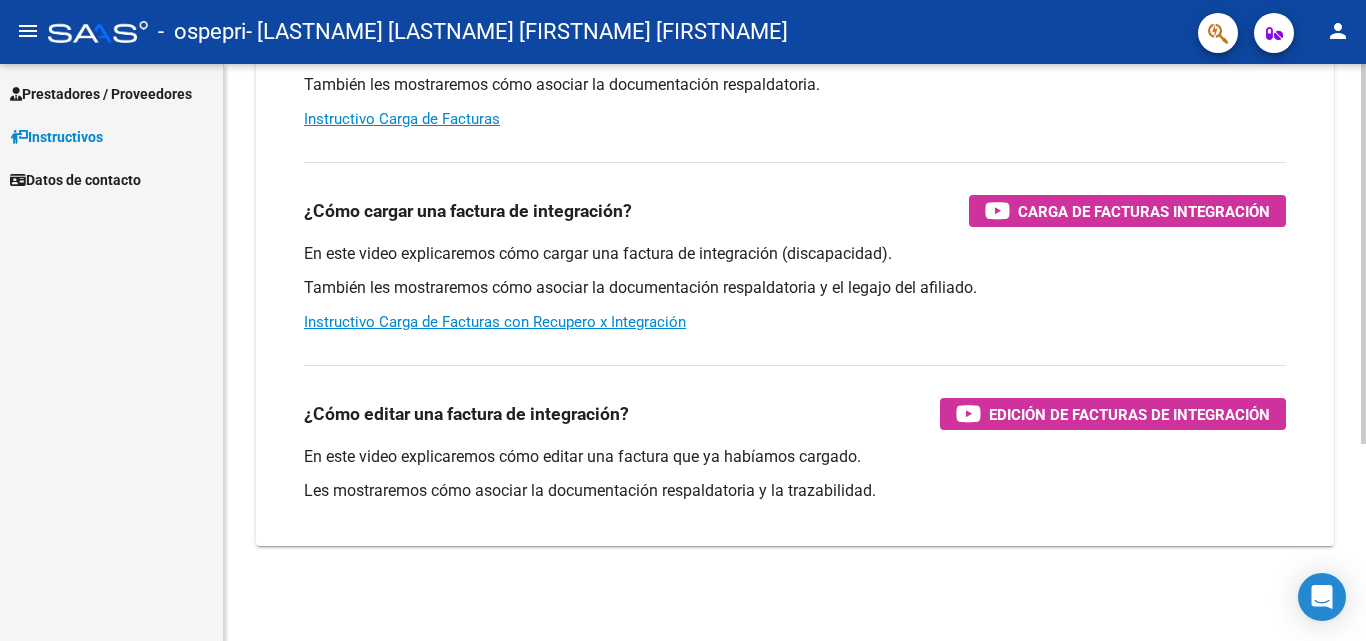 scroll, scrollTop: 300, scrollLeft: 0, axis: vertical 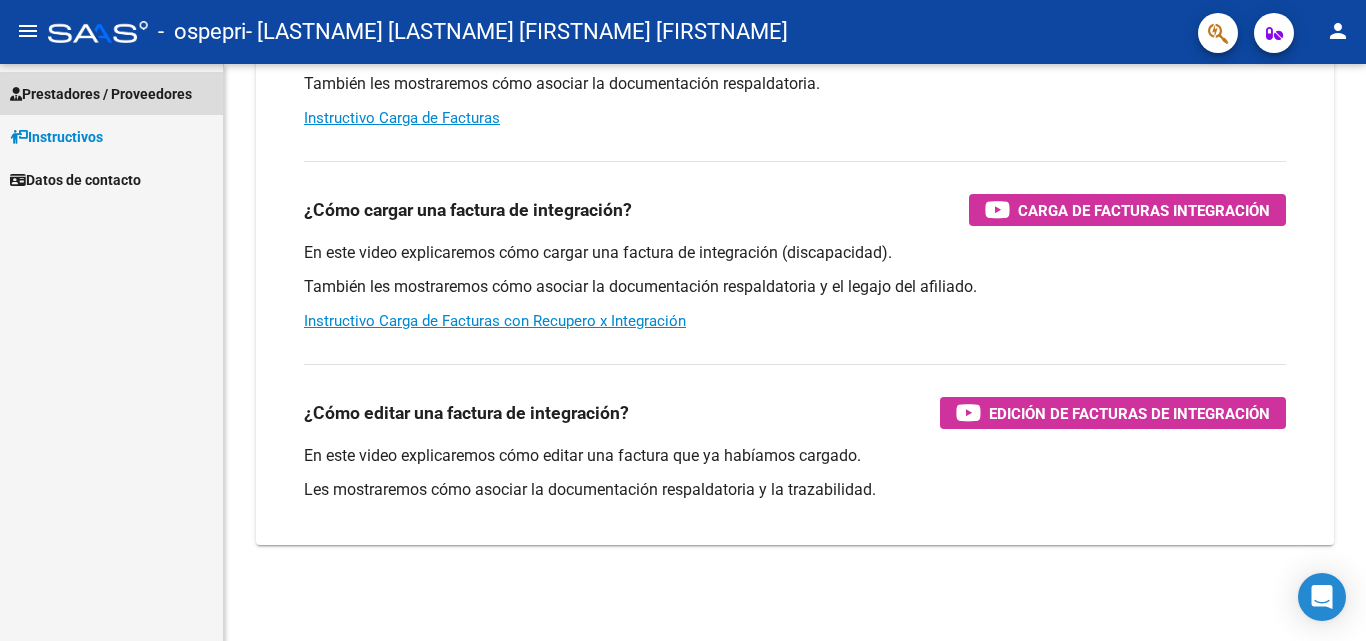 click on "Prestadores / Proveedores" at bounding box center [101, 94] 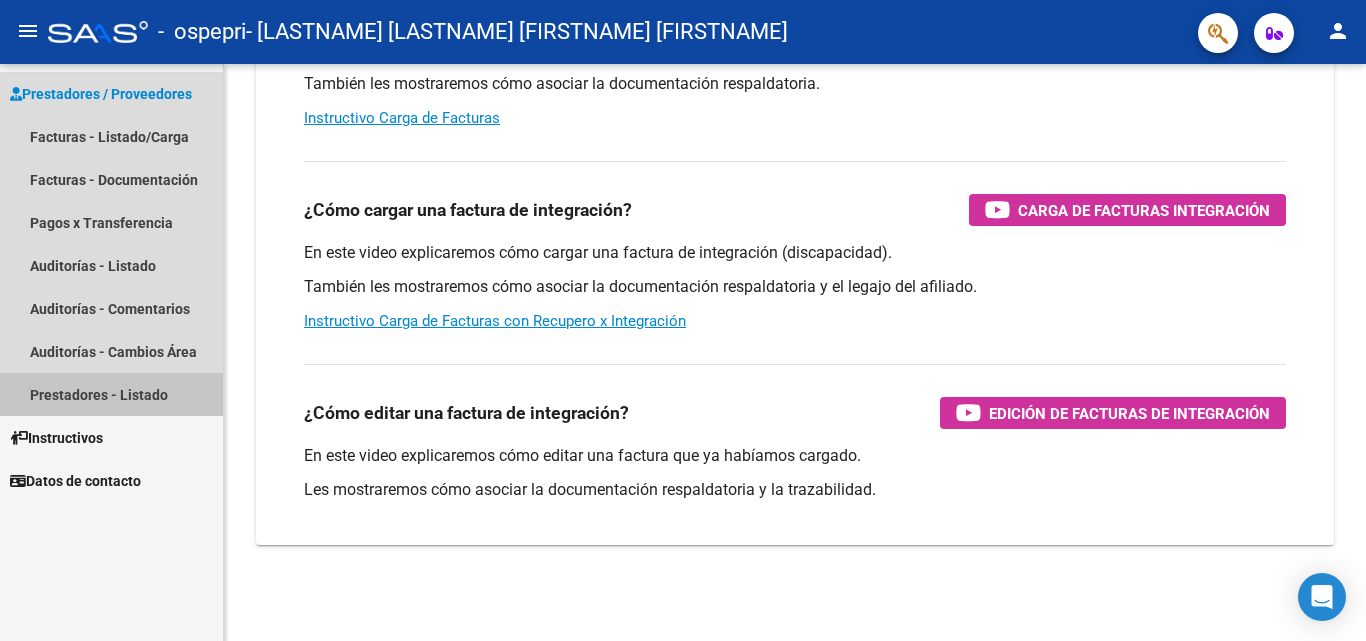 click on "Prestadores - Listado" at bounding box center [111, 394] 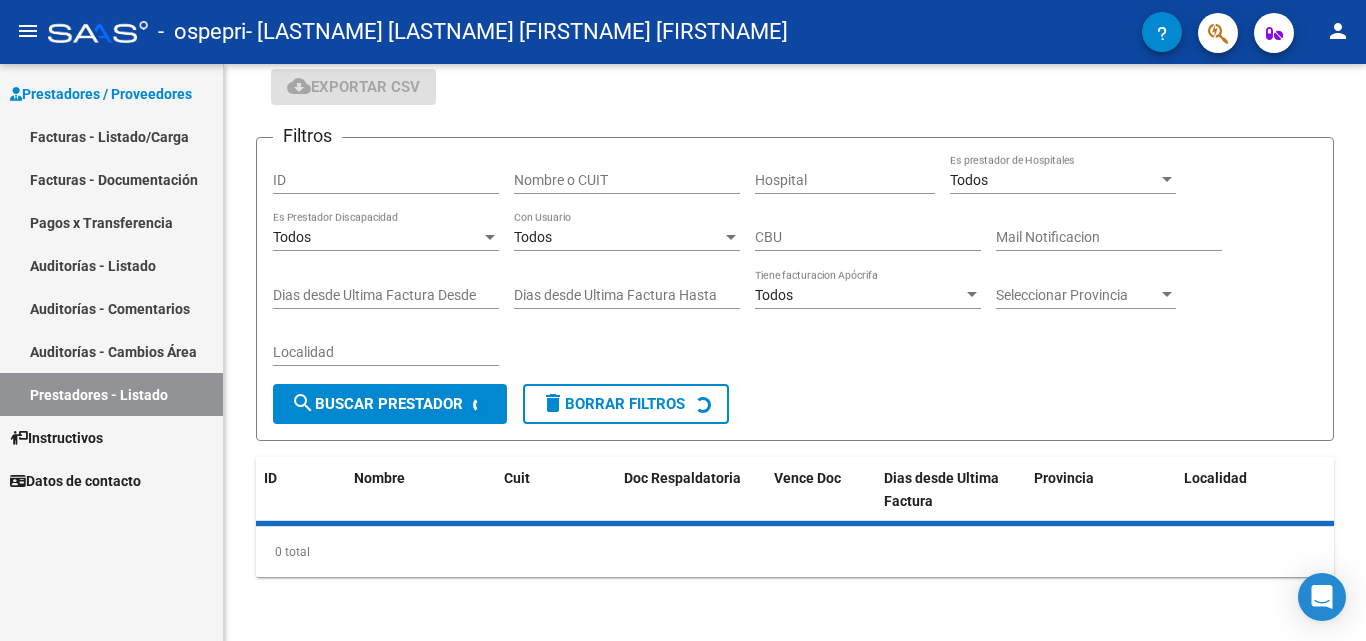 scroll, scrollTop: 0, scrollLeft: 0, axis: both 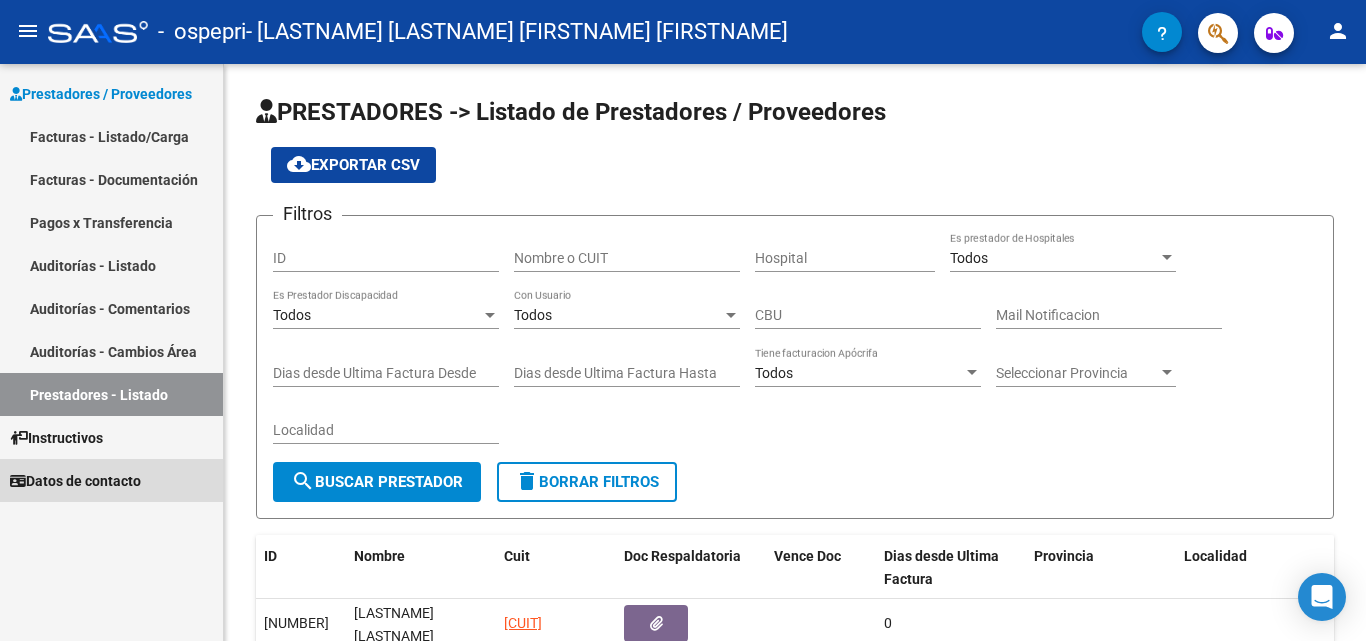 click on "Datos de contacto" at bounding box center [75, 481] 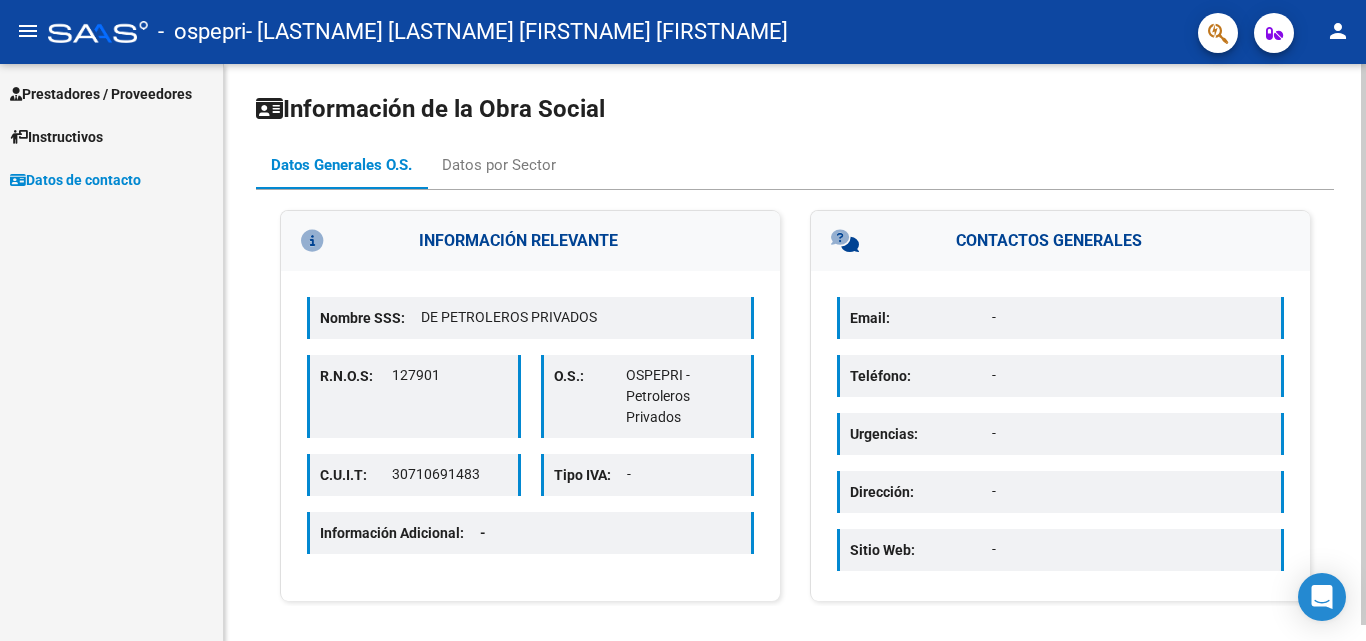 scroll, scrollTop: 0, scrollLeft: 0, axis: both 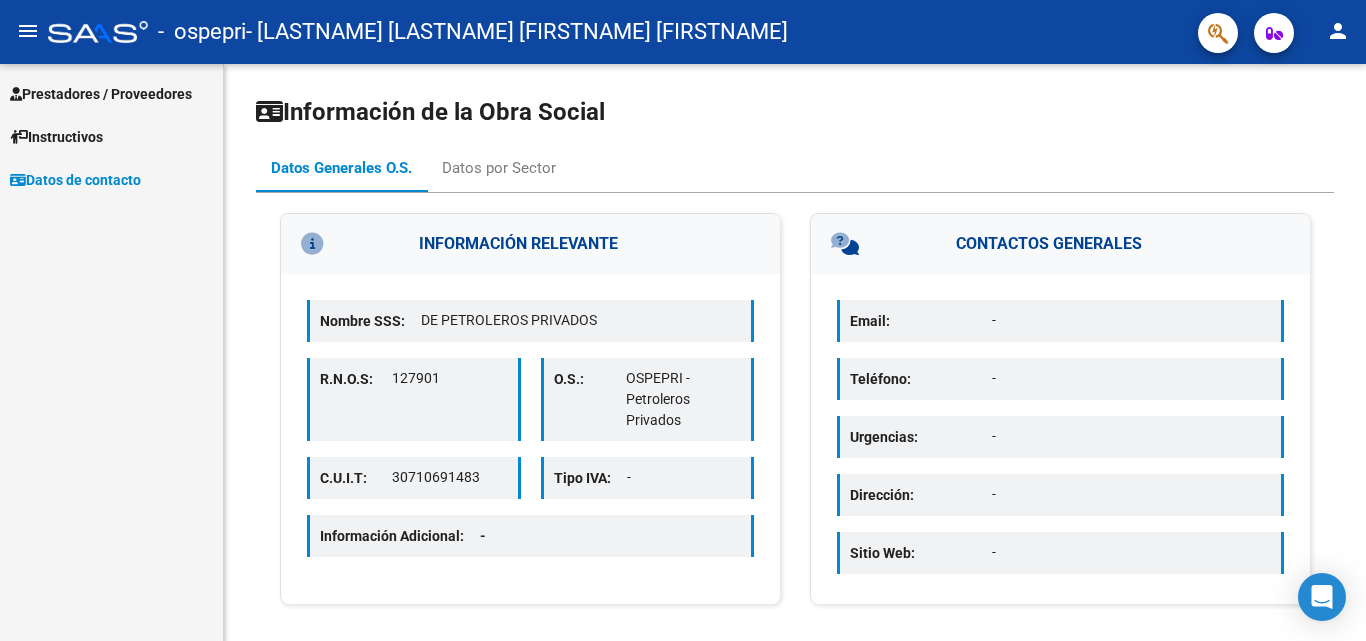 click on "Prestadores / Proveedores" at bounding box center [111, 93] 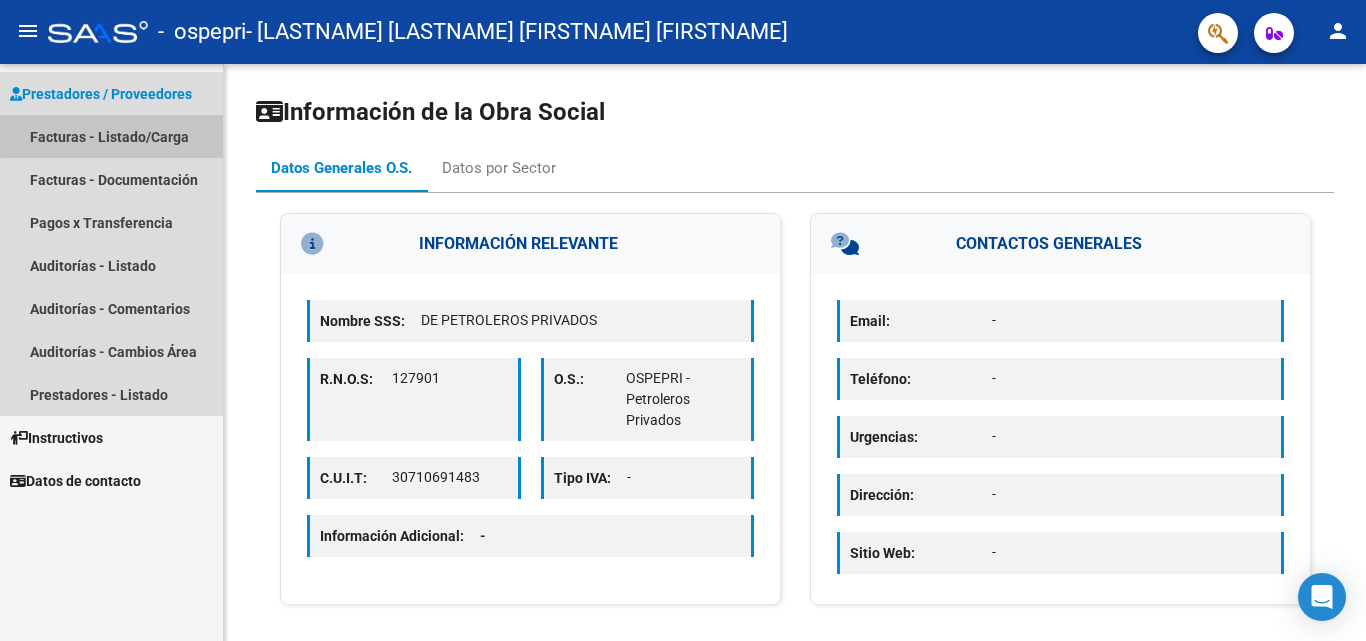 click on "Facturas - Listado/Carga" at bounding box center [111, 136] 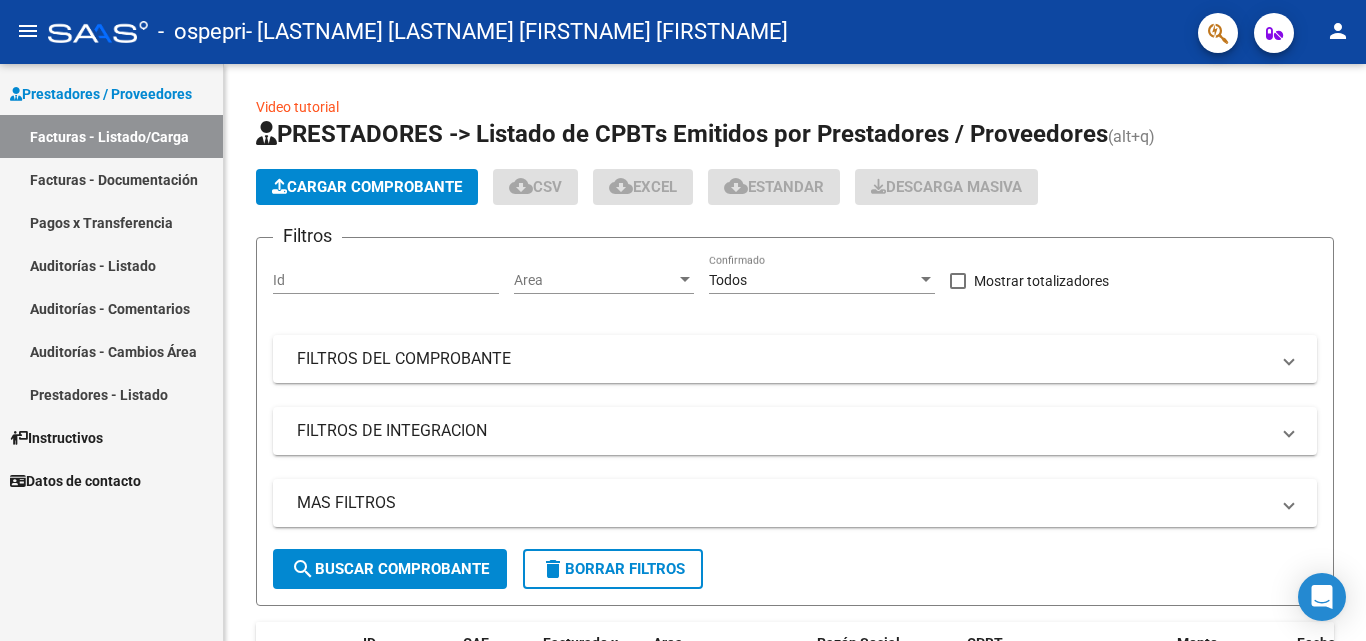 click on "Pagos x Transferencia" at bounding box center [111, 222] 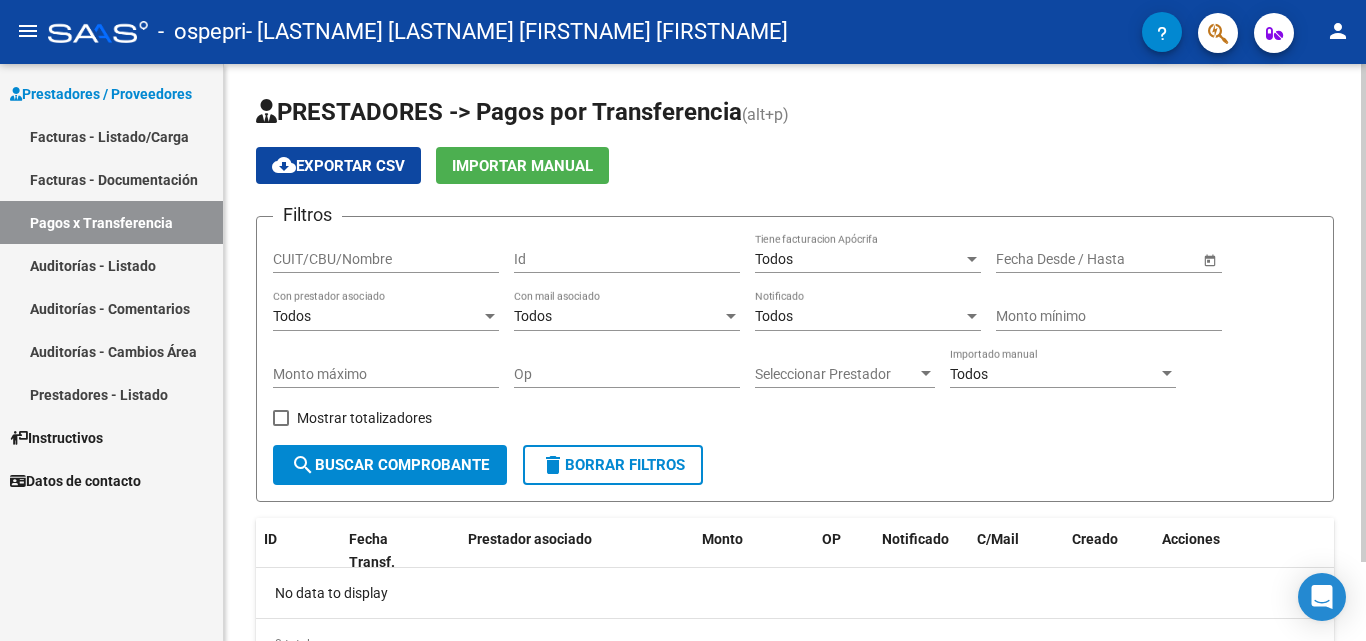 click on "Todos Con prestador asociado" 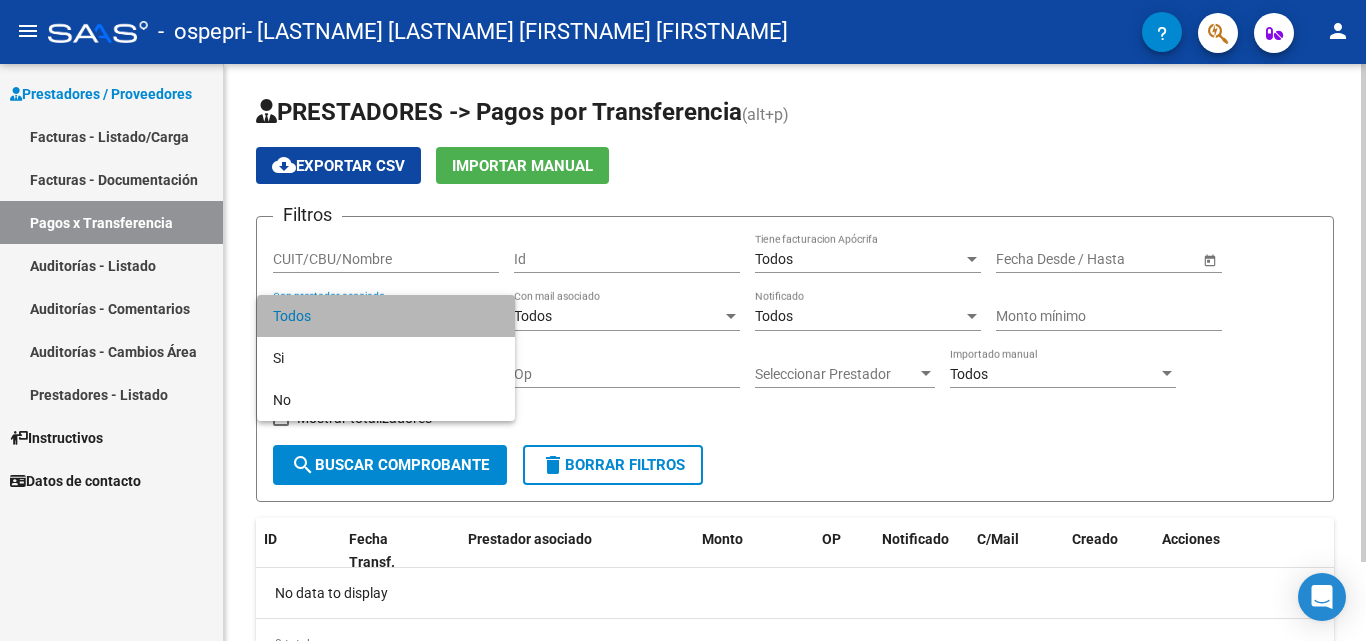 click on "Todos" at bounding box center (386, 316) 